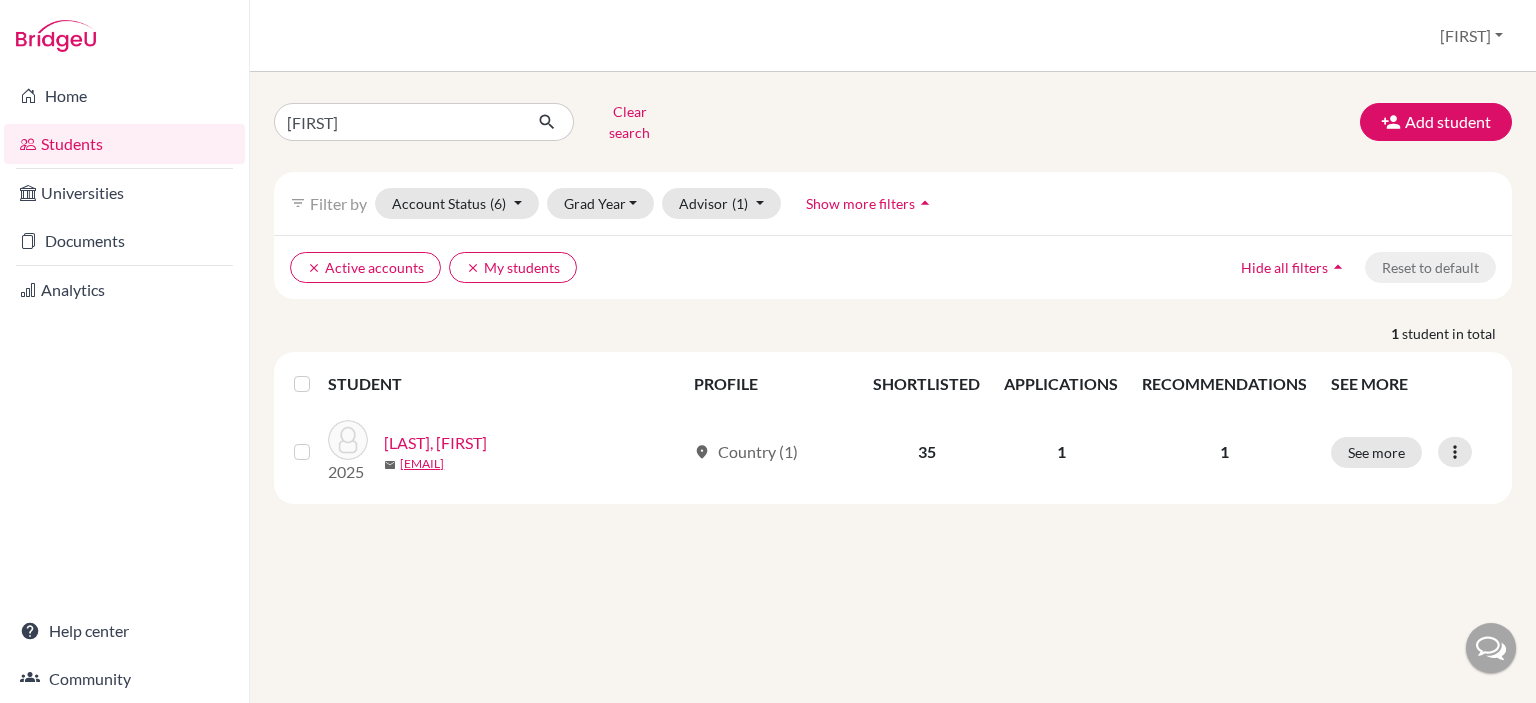 scroll, scrollTop: 0, scrollLeft: 0, axis: both 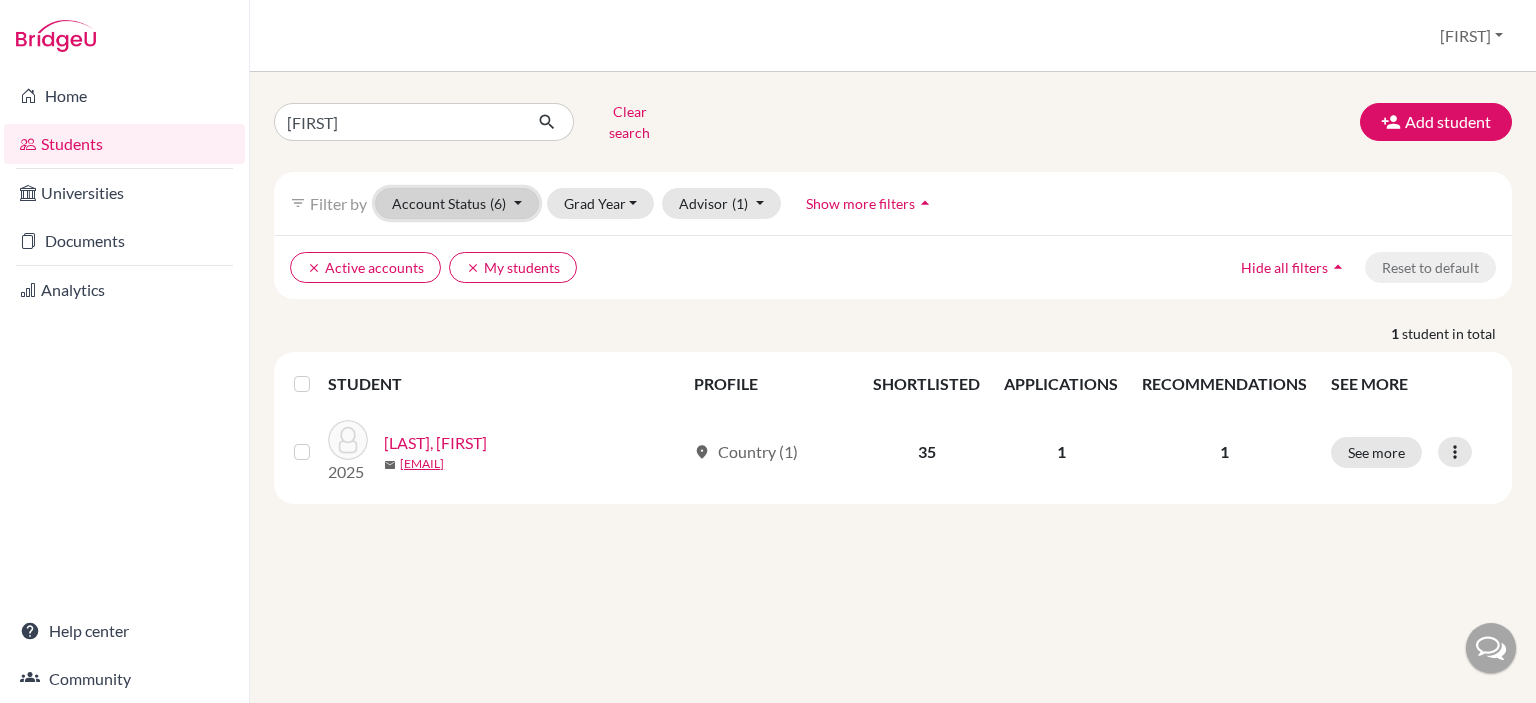 click on "Account Status (6)" at bounding box center (457, 203) 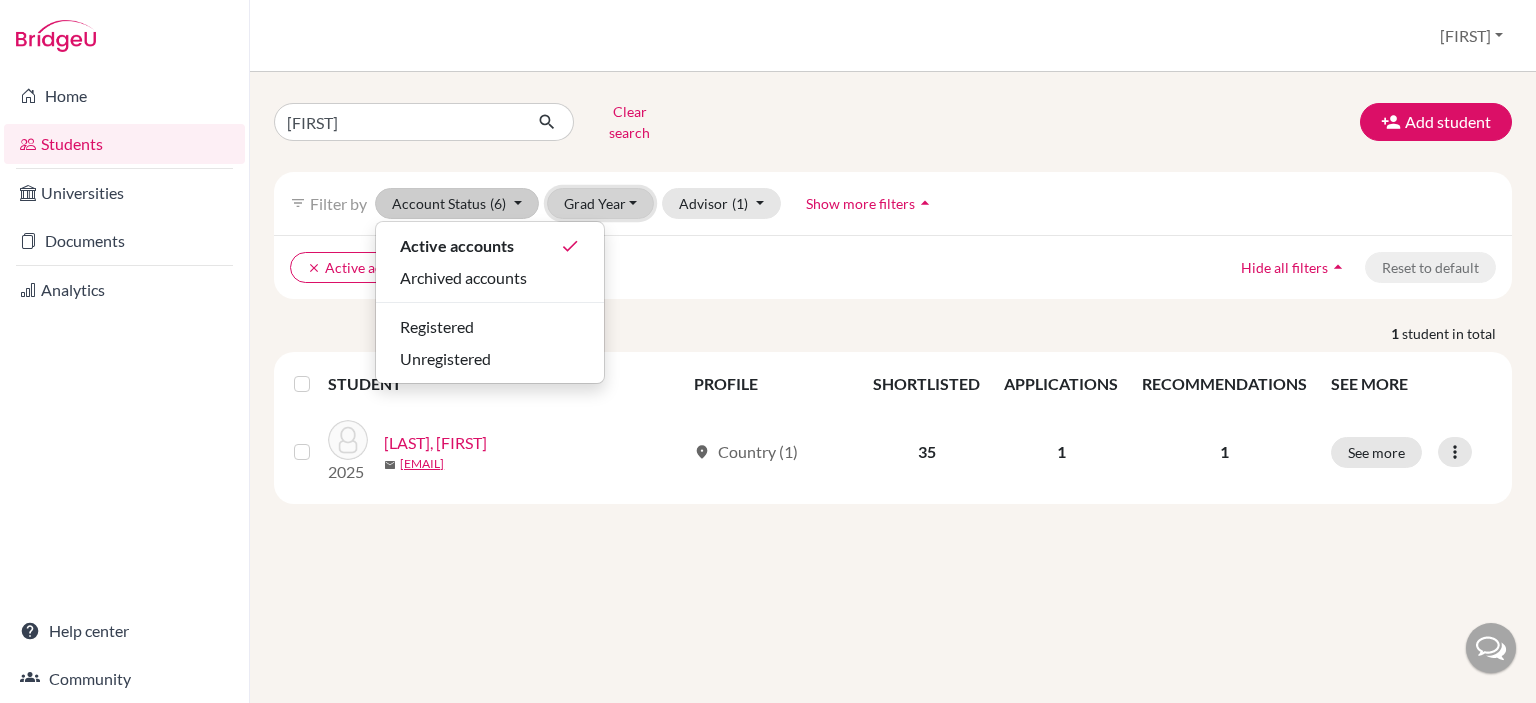 click on "Grad Year" at bounding box center (601, 203) 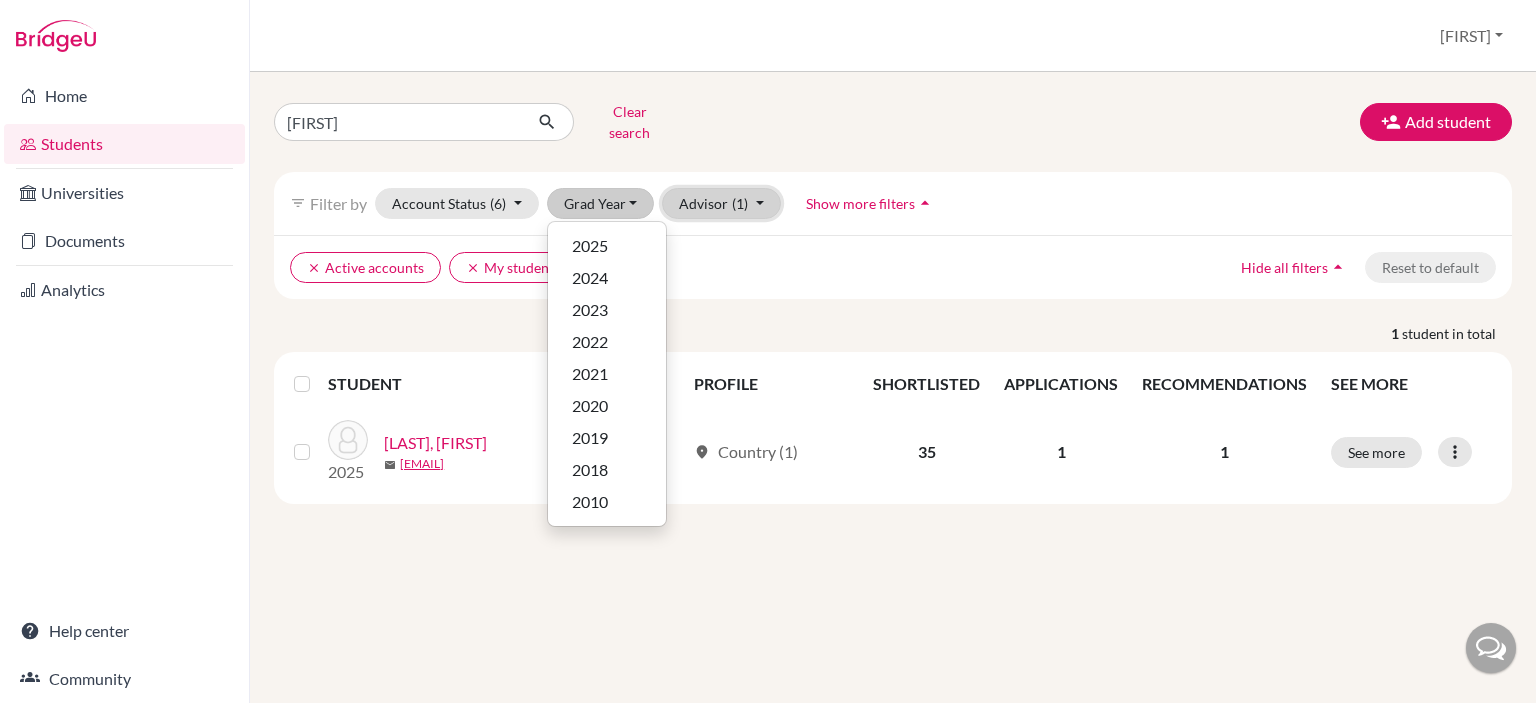 click on "Advisor (1)" at bounding box center (721, 203) 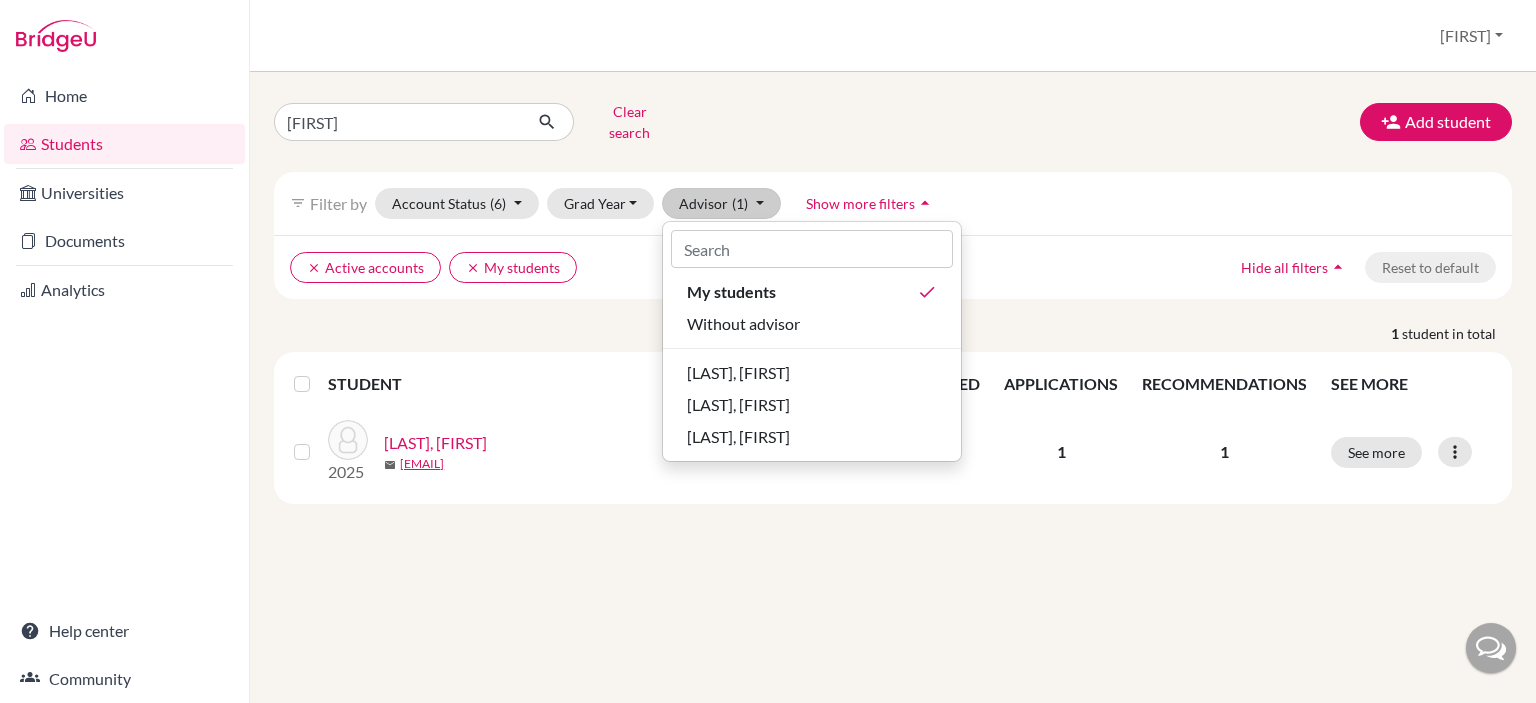 click on "filter_list Filter by Account Status (6) Active accounts done Archived accounts Registered Unregistered Grad Year 2025 2024 2023 2022 2021 2020 2019 2018 2010 Advisor (1) My students done Without advisor Ackel, Razi Bauman, Mark Siniora, Hanadi Show more filters arrow_drop_up" at bounding box center (893, 203) 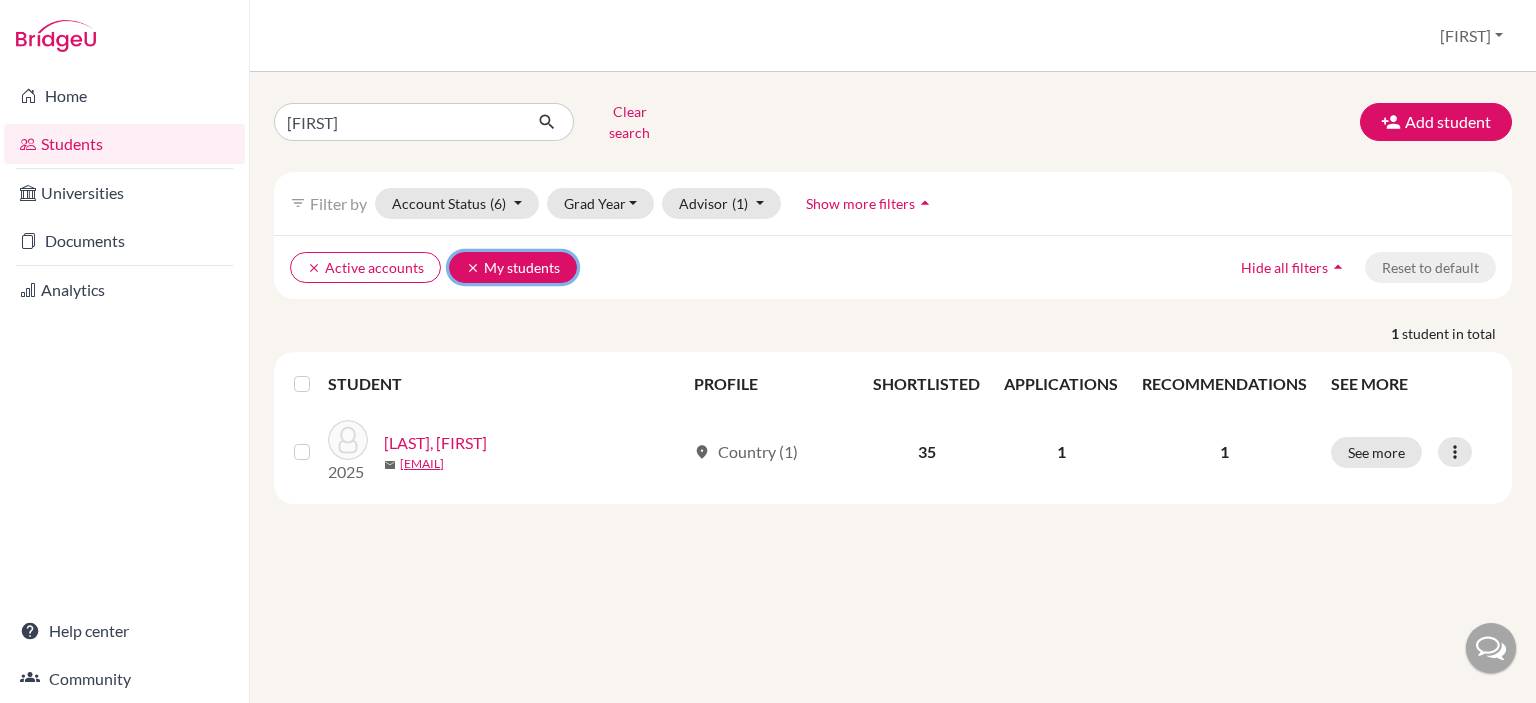 click on "clear" at bounding box center (473, 268) 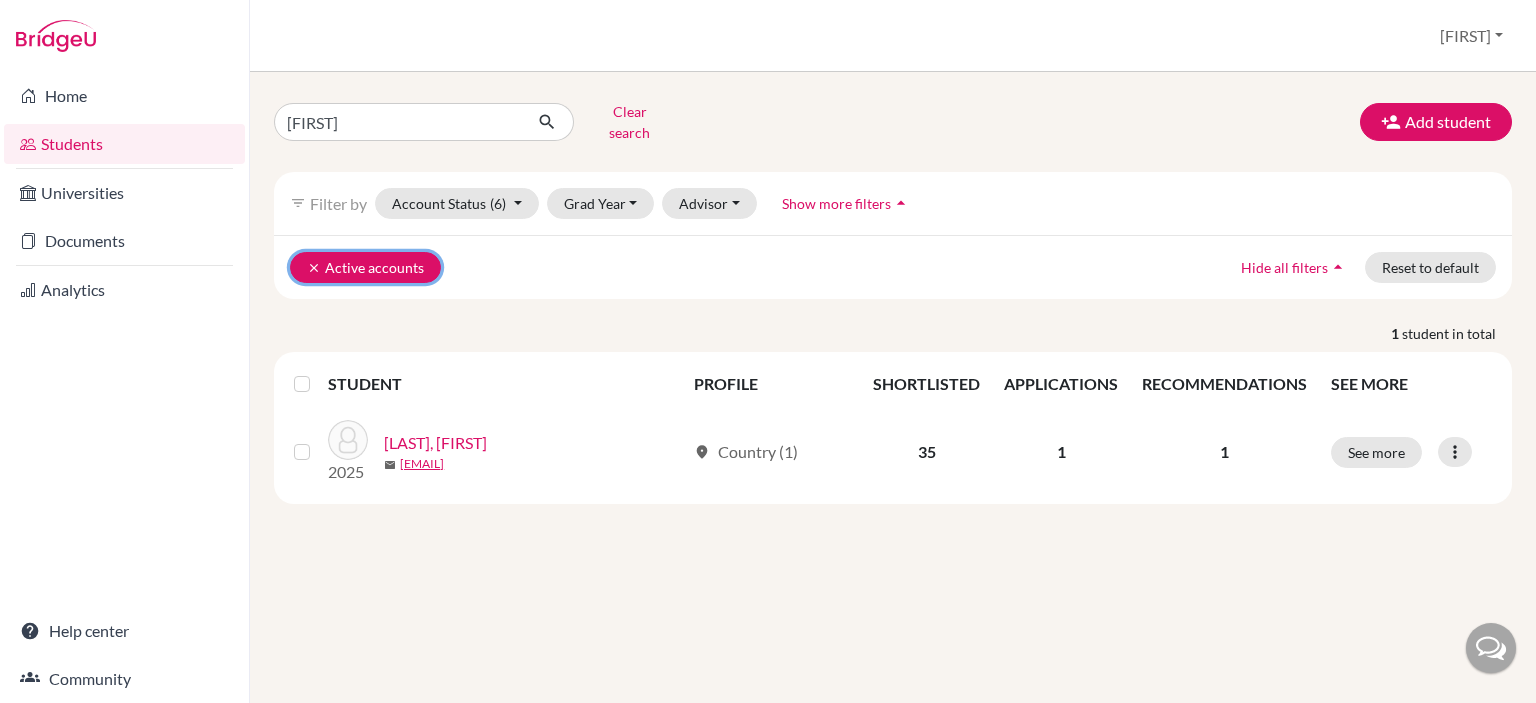 click on "clear" at bounding box center [314, 268] 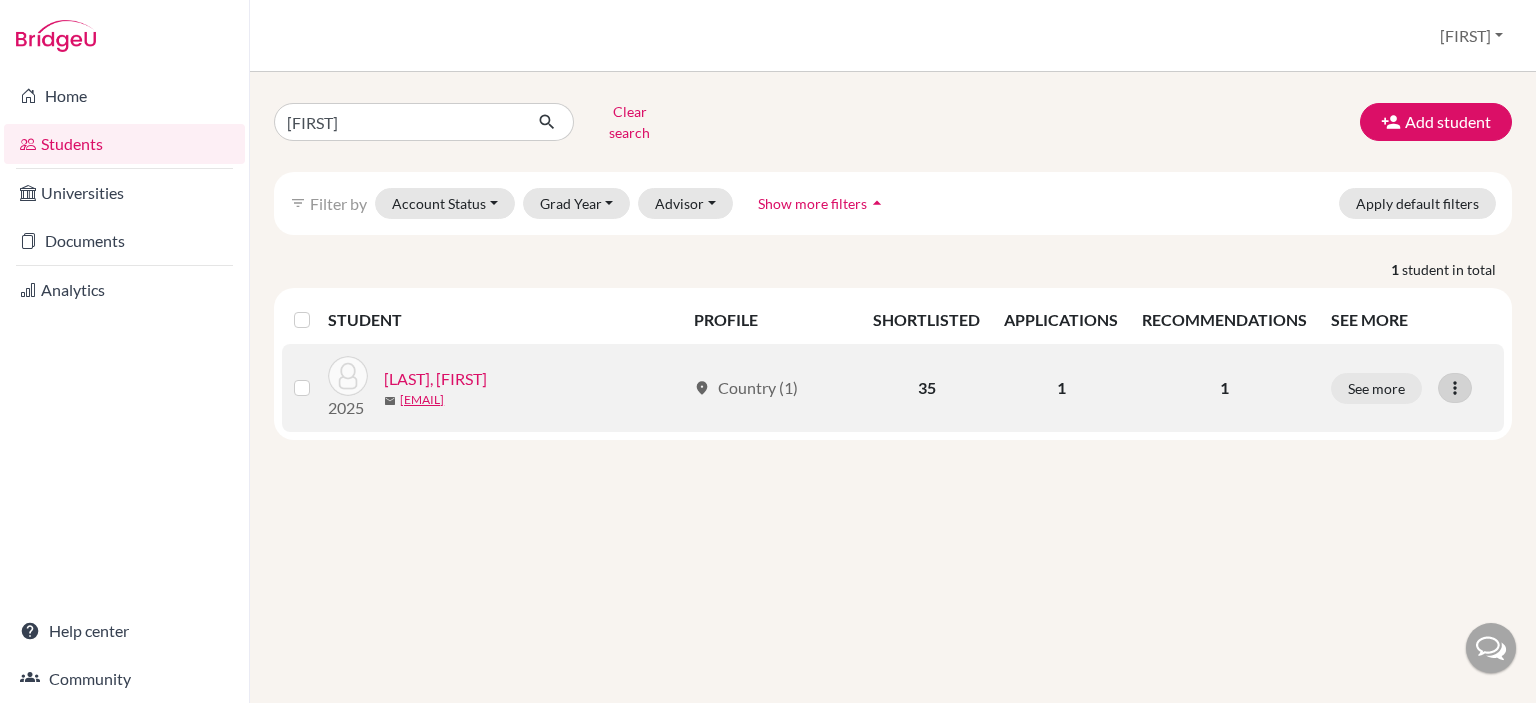click at bounding box center [1455, 388] 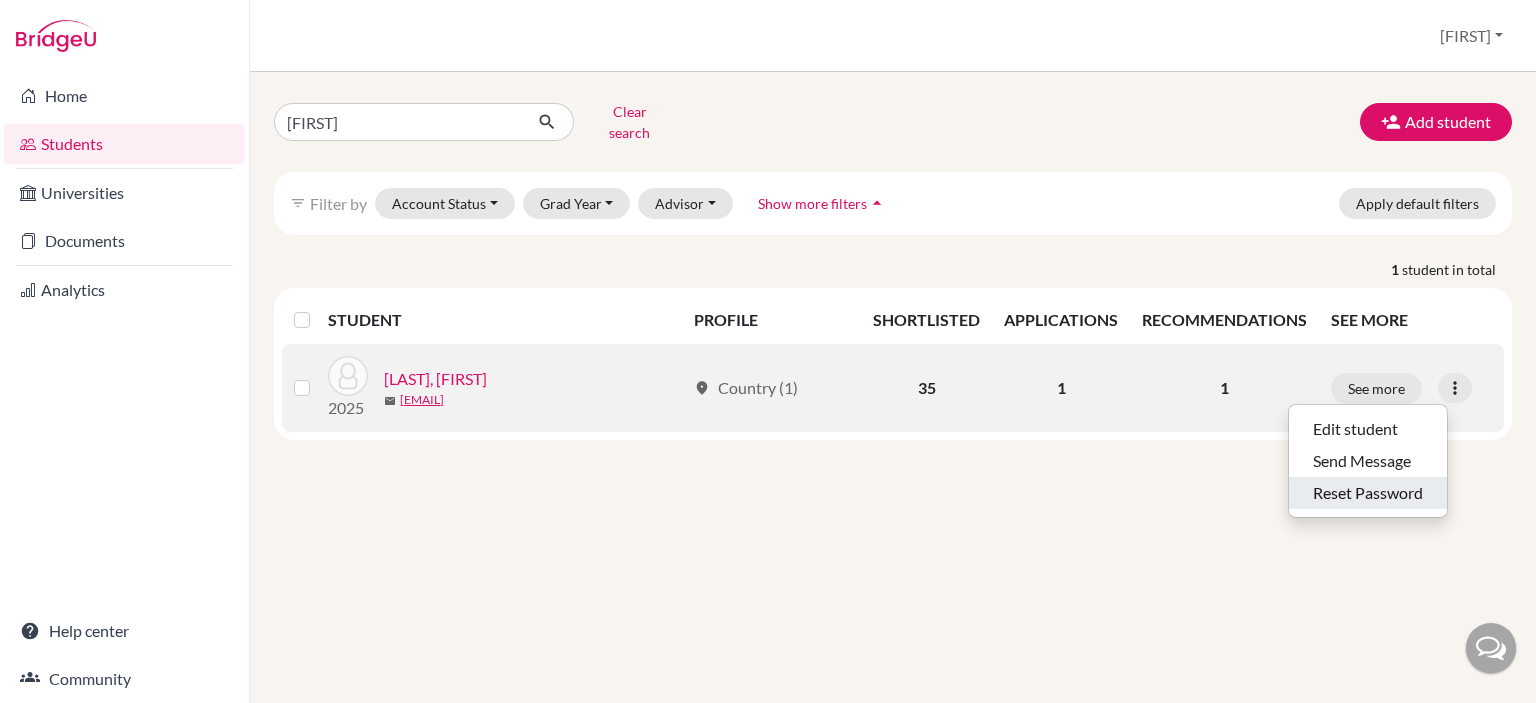click on "Reset Password" at bounding box center (1368, 493) 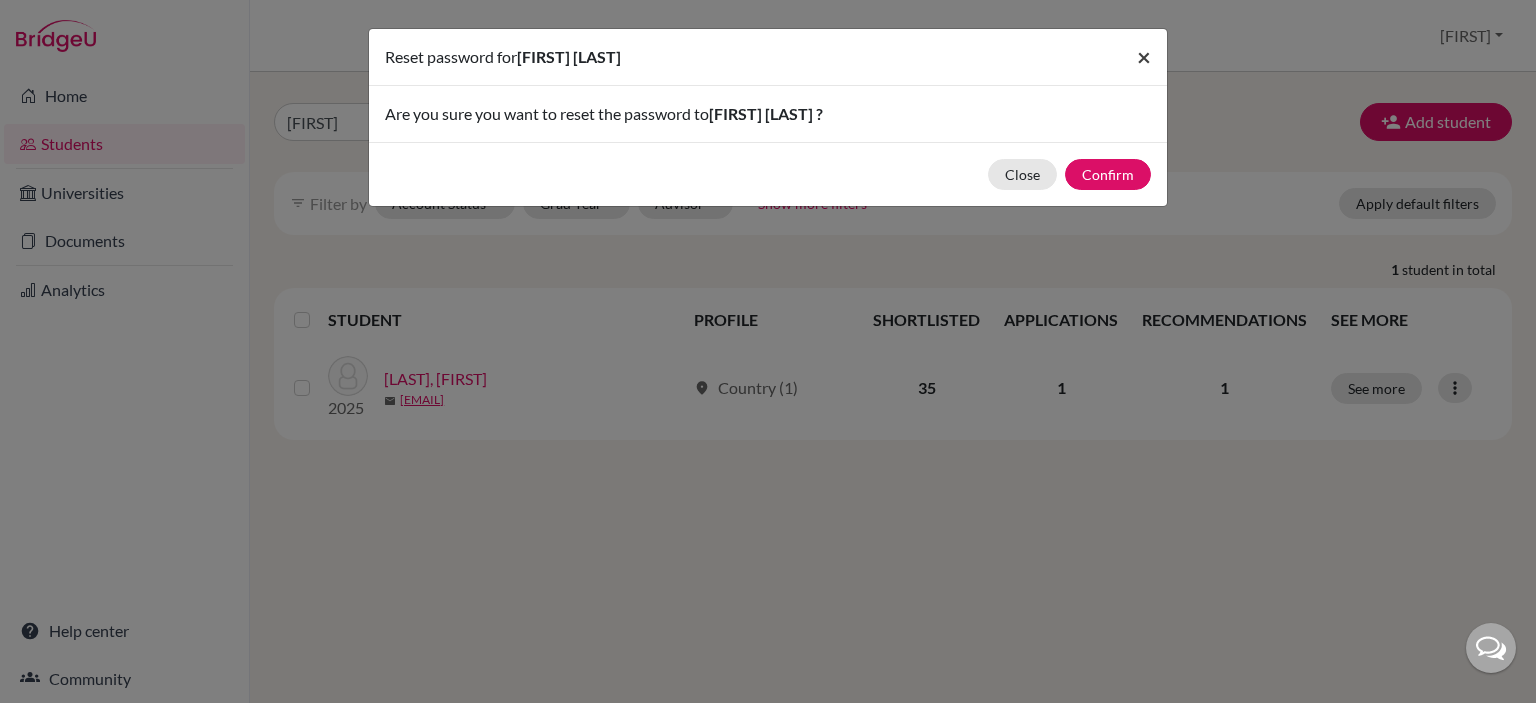 click on "×" at bounding box center (1144, 56) 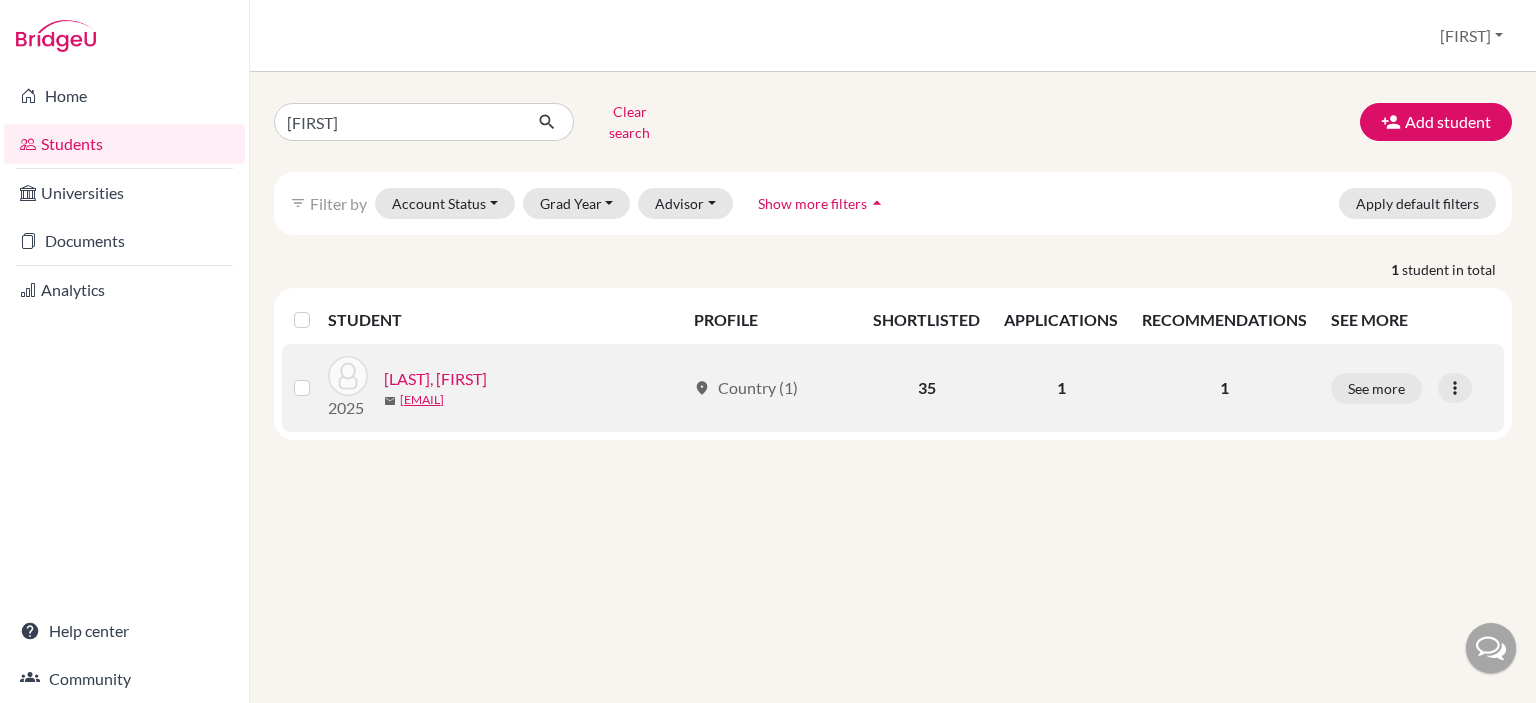 click on "[LAST], [FIRST]" at bounding box center [435, 379] 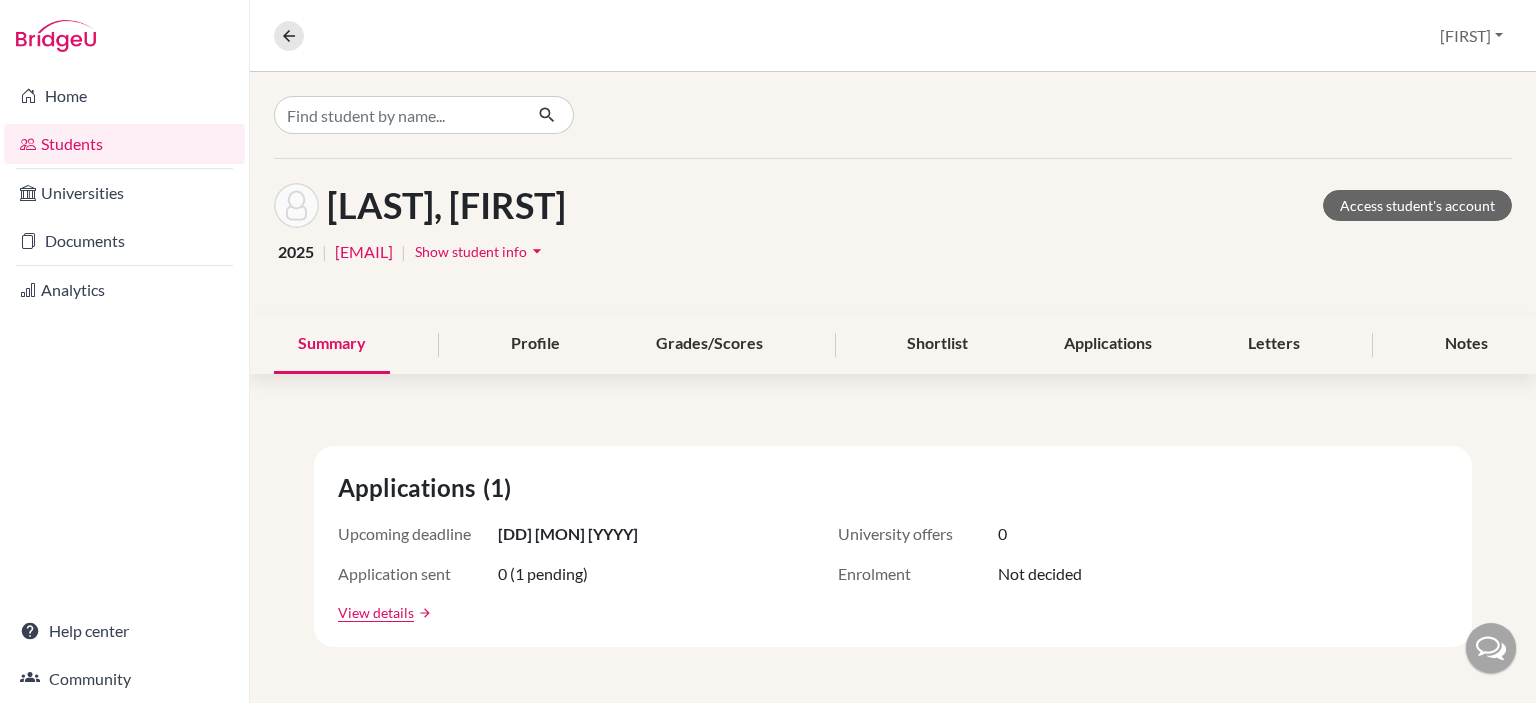 scroll, scrollTop: 160, scrollLeft: 0, axis: vertical 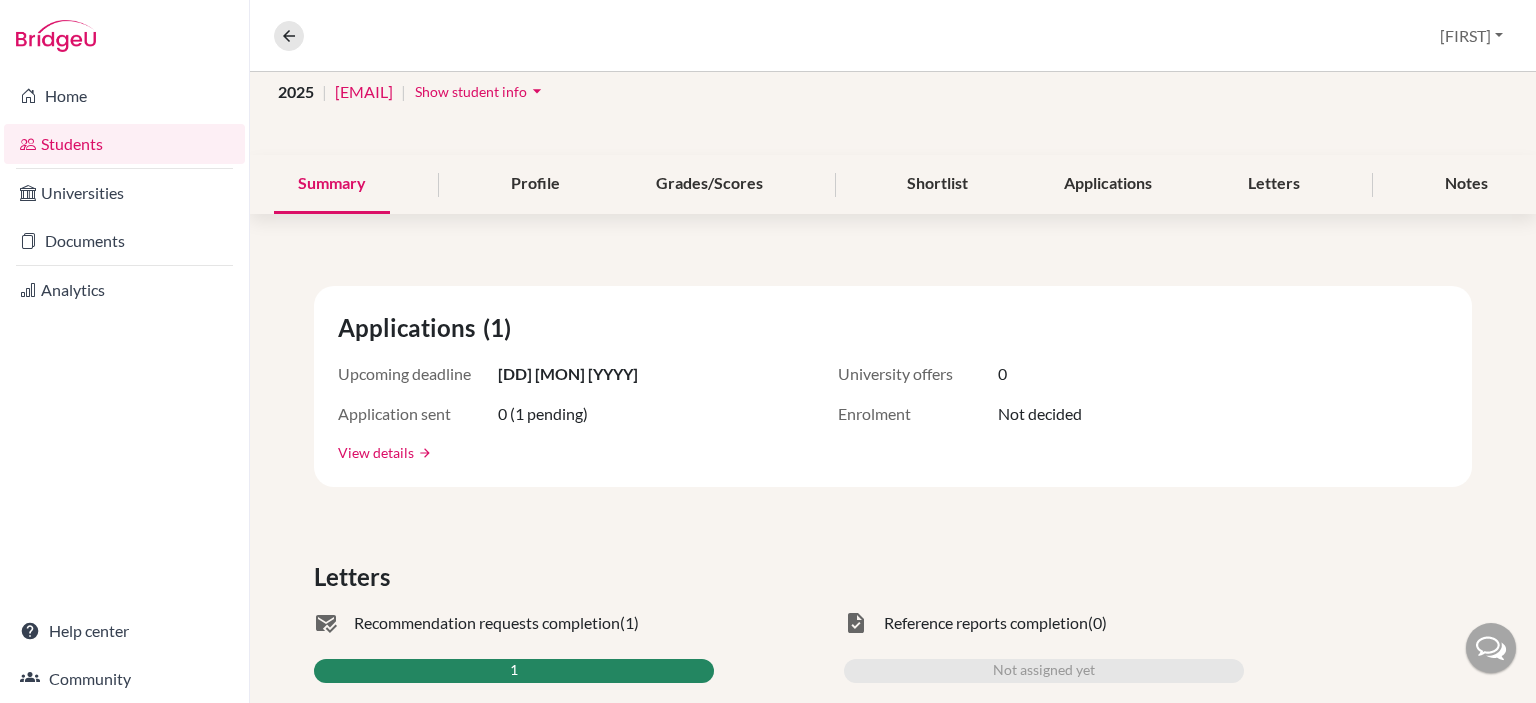 click on "View details" at bounding box center [376, 452] 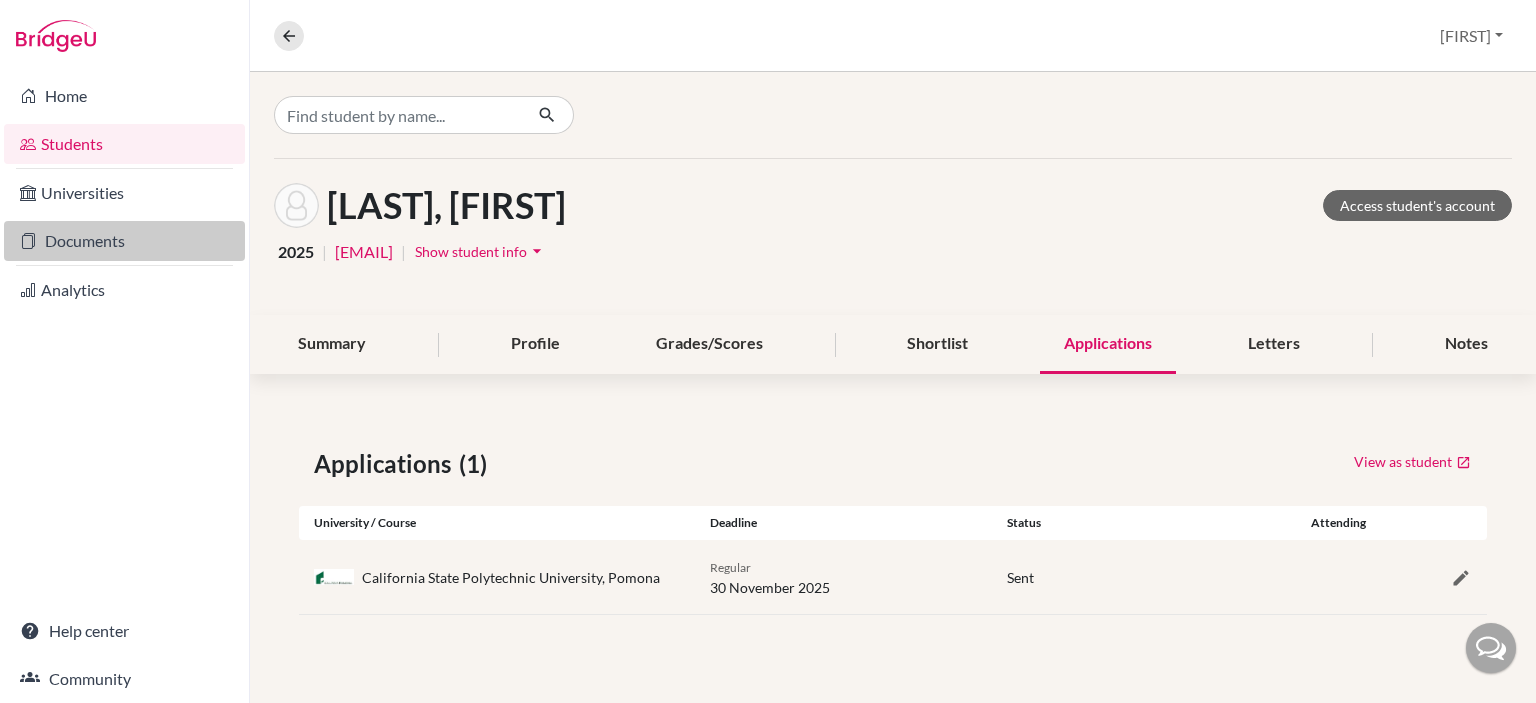 click on "Documents" at bounding box center (124, 241) 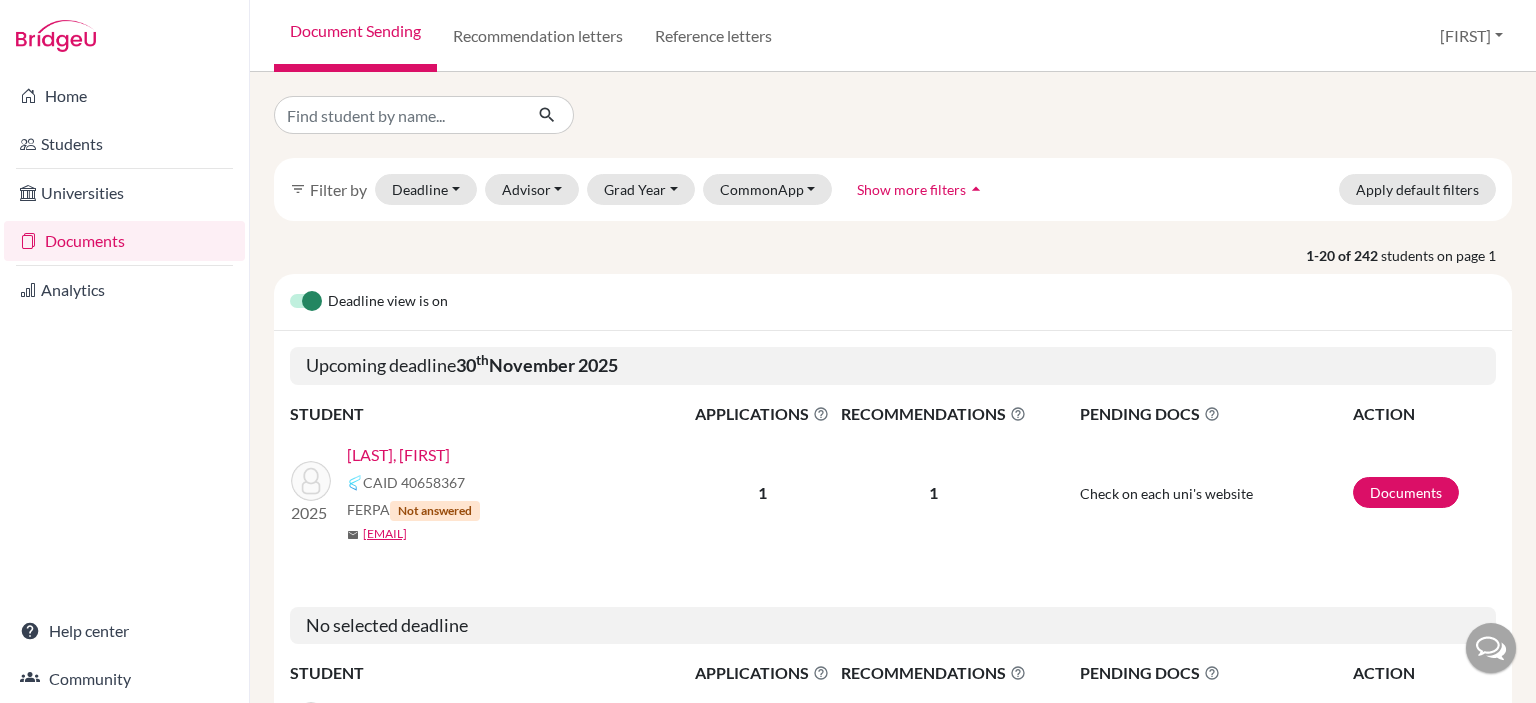 scroll, scrollTop: 0, scrollLeft: 0, axis: both 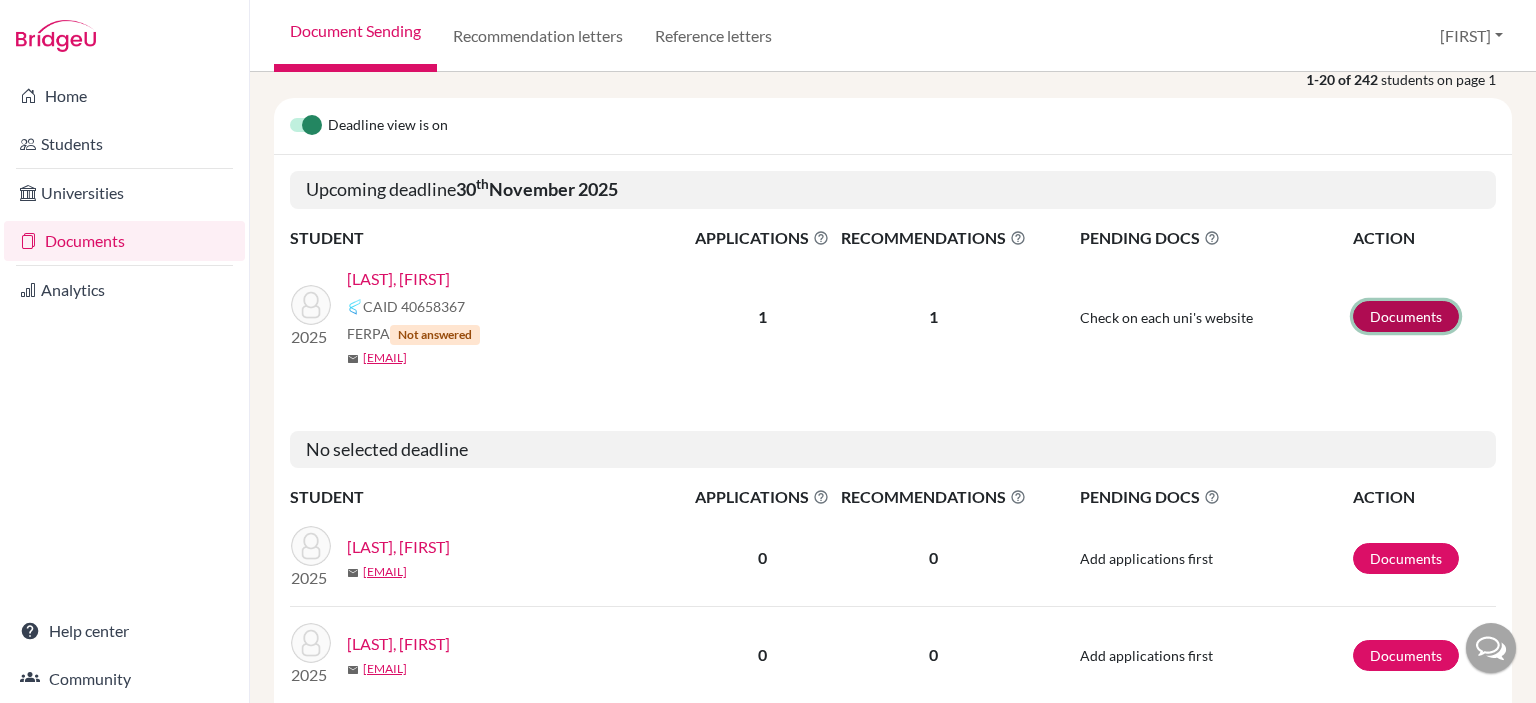 click on "Documents" at bounding box center [1406, 316] 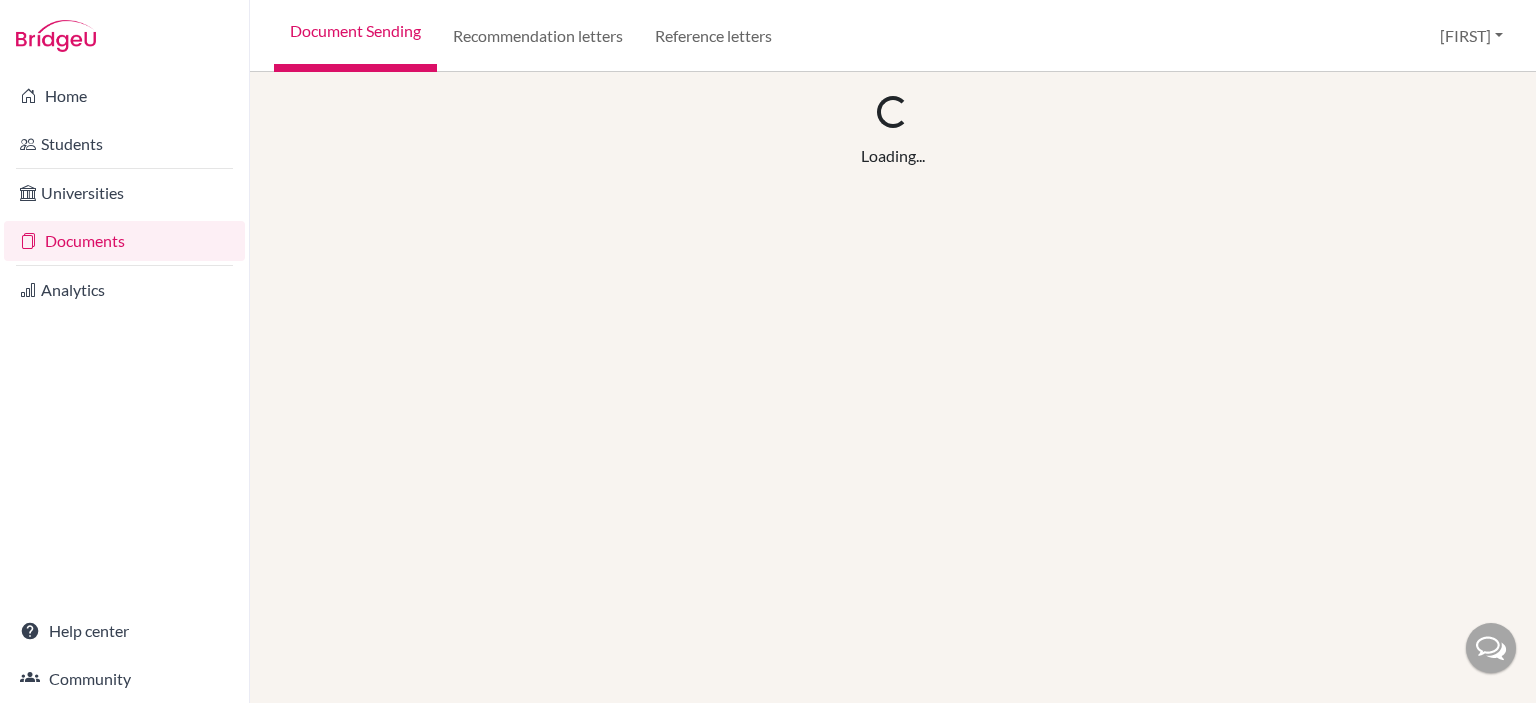 scroll, scrollTop: 0, scrollLeft: 0, axis: both 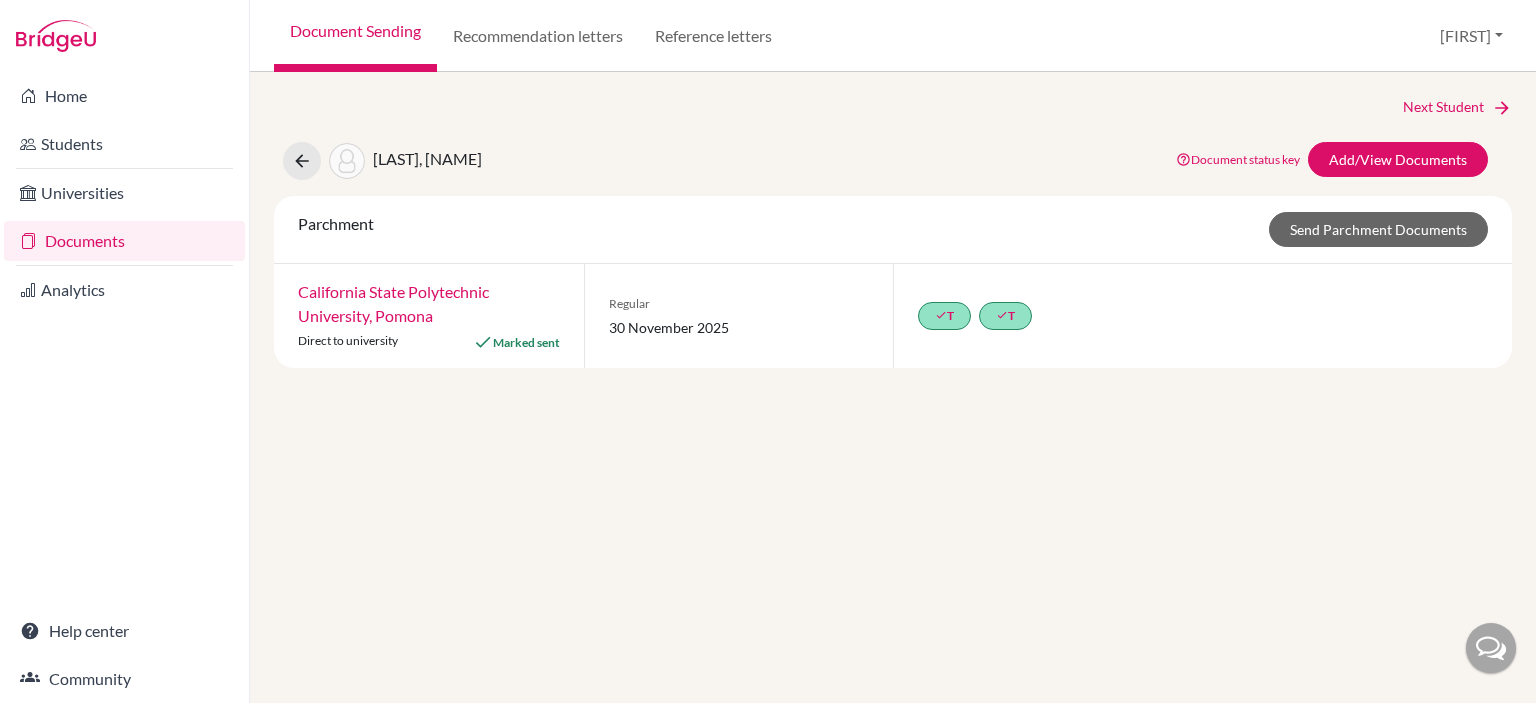 click on "Document status key" at bounding box center (1238, 159) 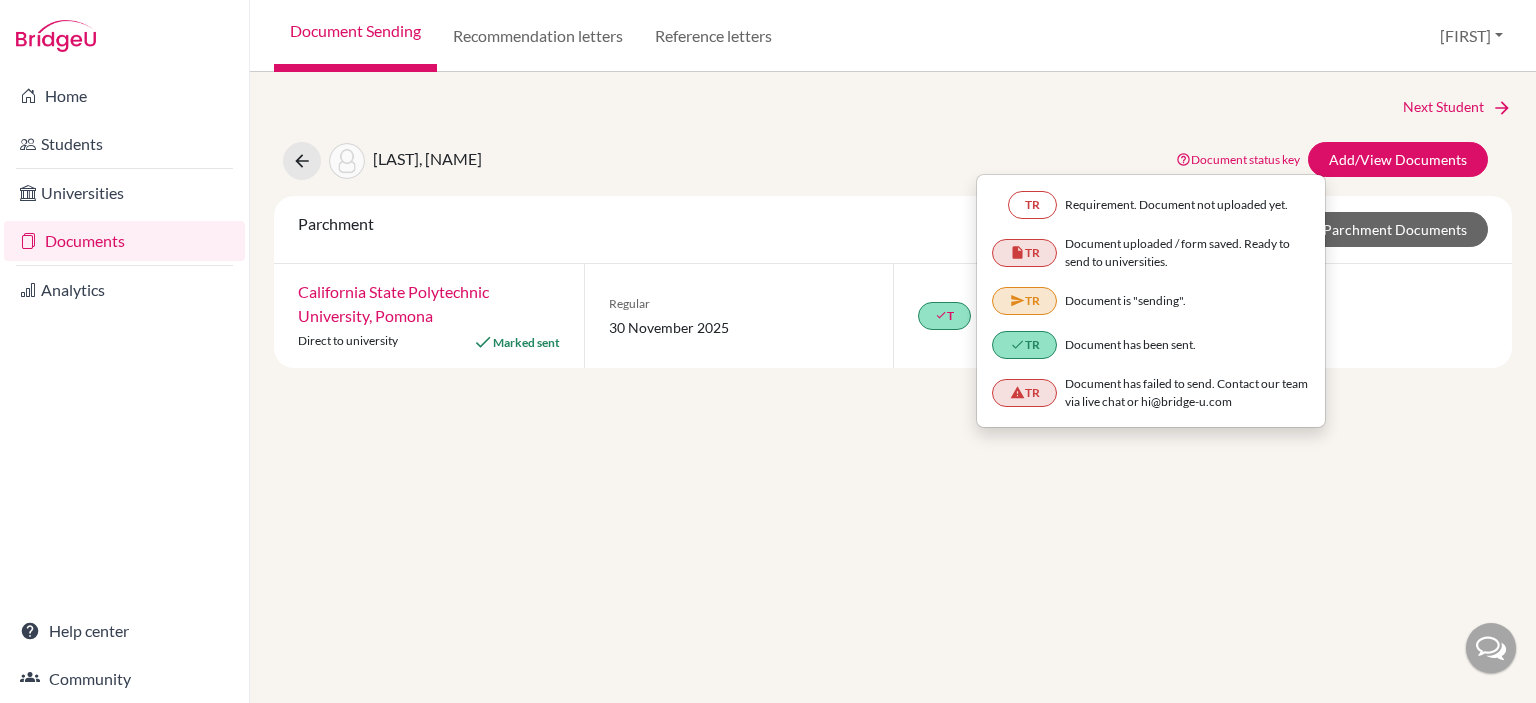 click on "Next Student Aker, Jennah  Document status key TR Requirement. Document not uploaded yet. TR Document uploaded / form saved. Ready to send to universities. TR Document is "sending". TR Document has been sent. TR Document has failed to send. Contact our team via live chat or hi@bridge-u.com Add/View Documents Parchment  Send Parchment Documents California State Polytechnic University, Pomona Direct to university Marked sent Regular 30 November 2025 done  T done  T" at bounding box center (893, 232) 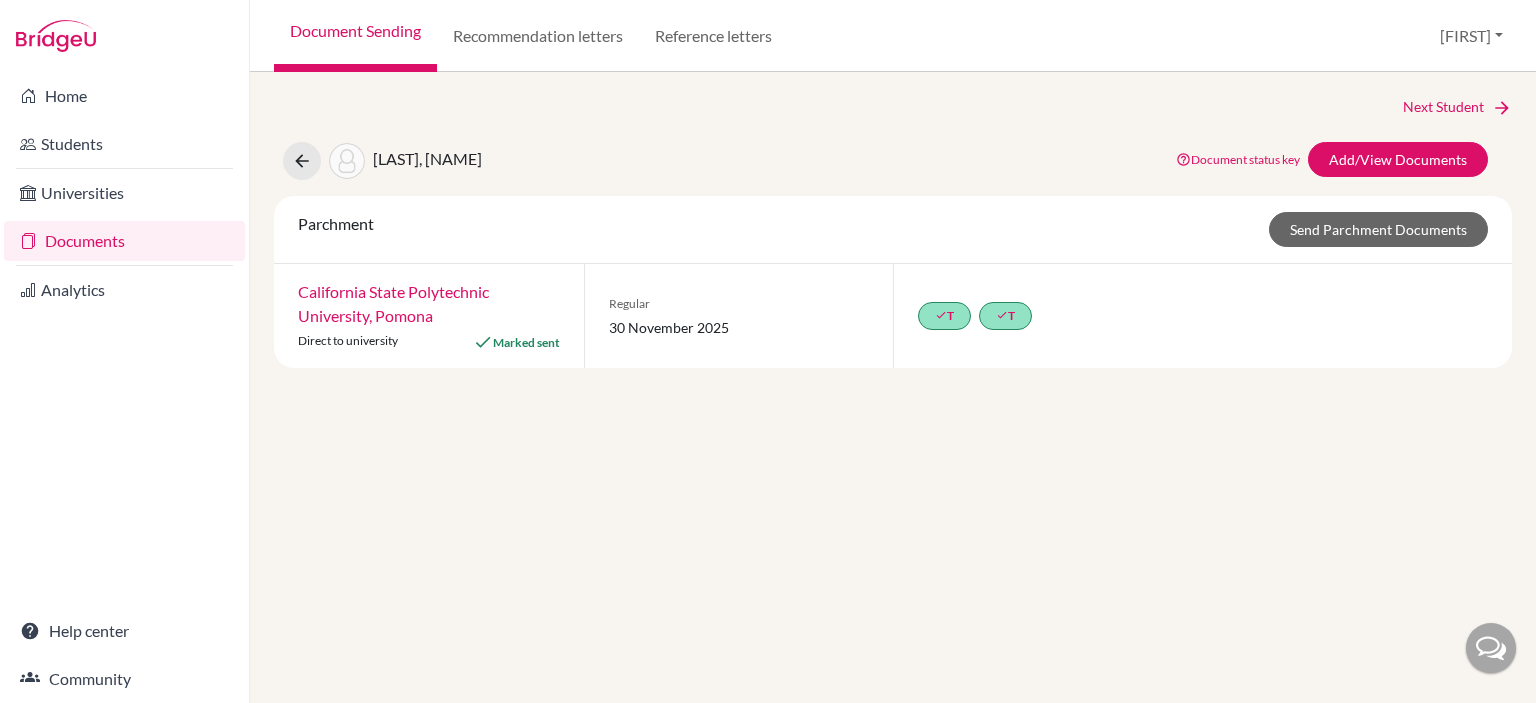 click at bounding box center (347, 161) 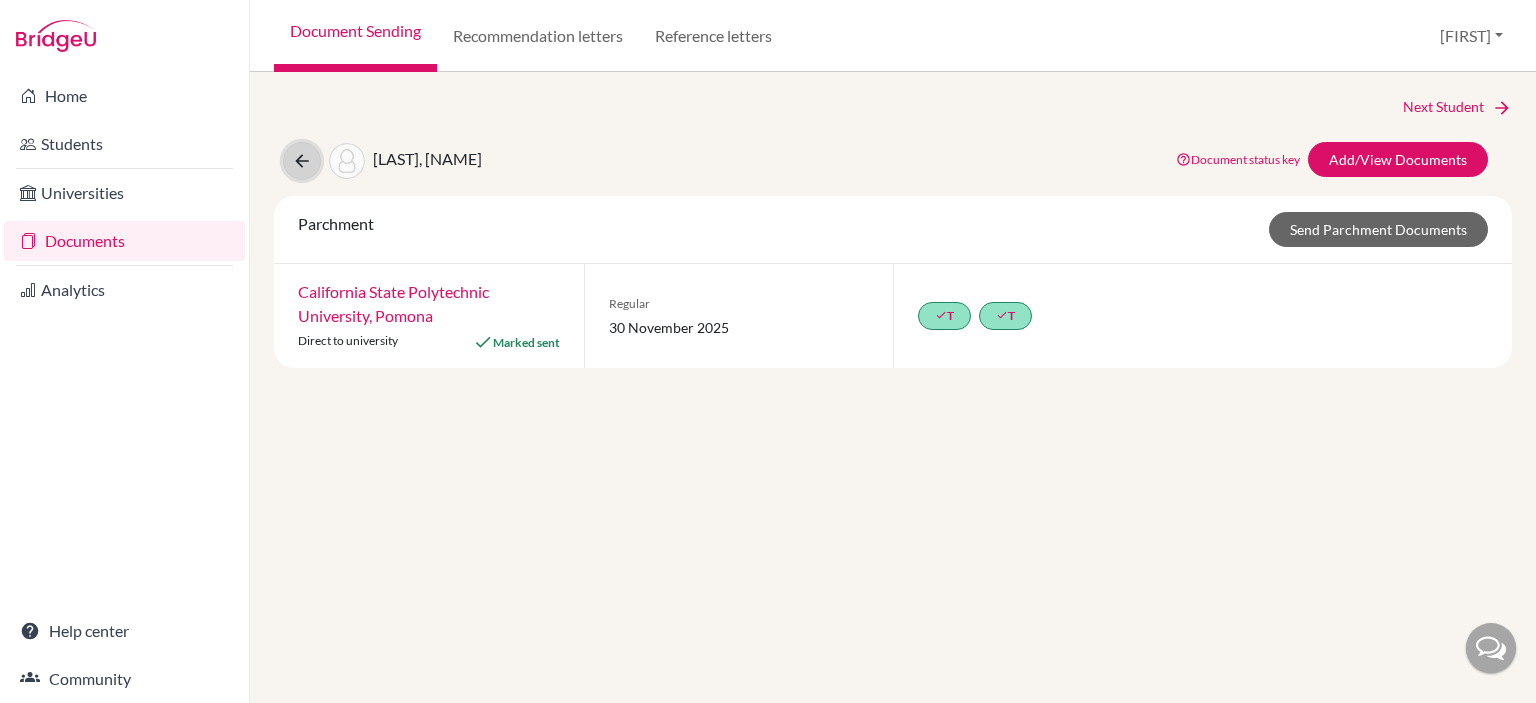 click at bounding box center [302, 161] 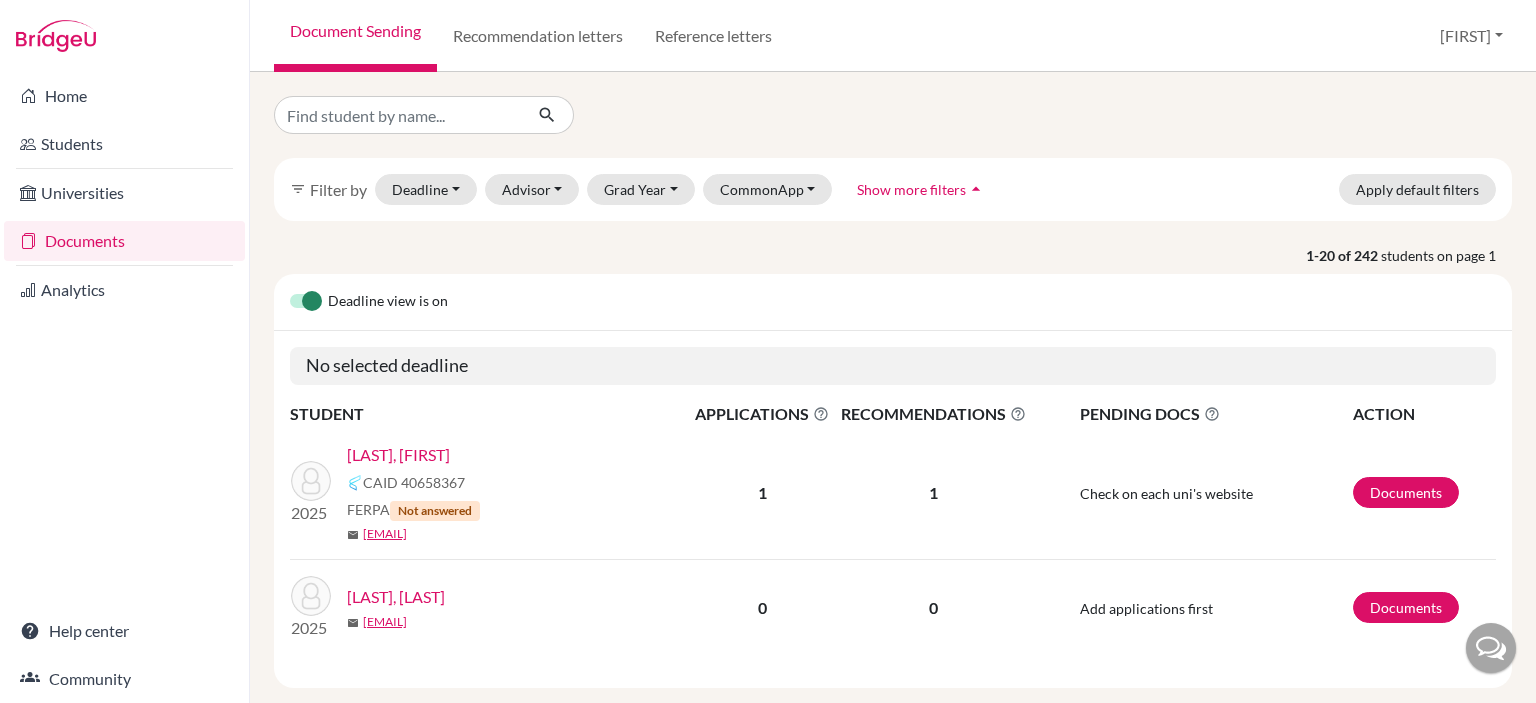 scroll, scrollTop: 0, scrollLeft: 0, axis: both 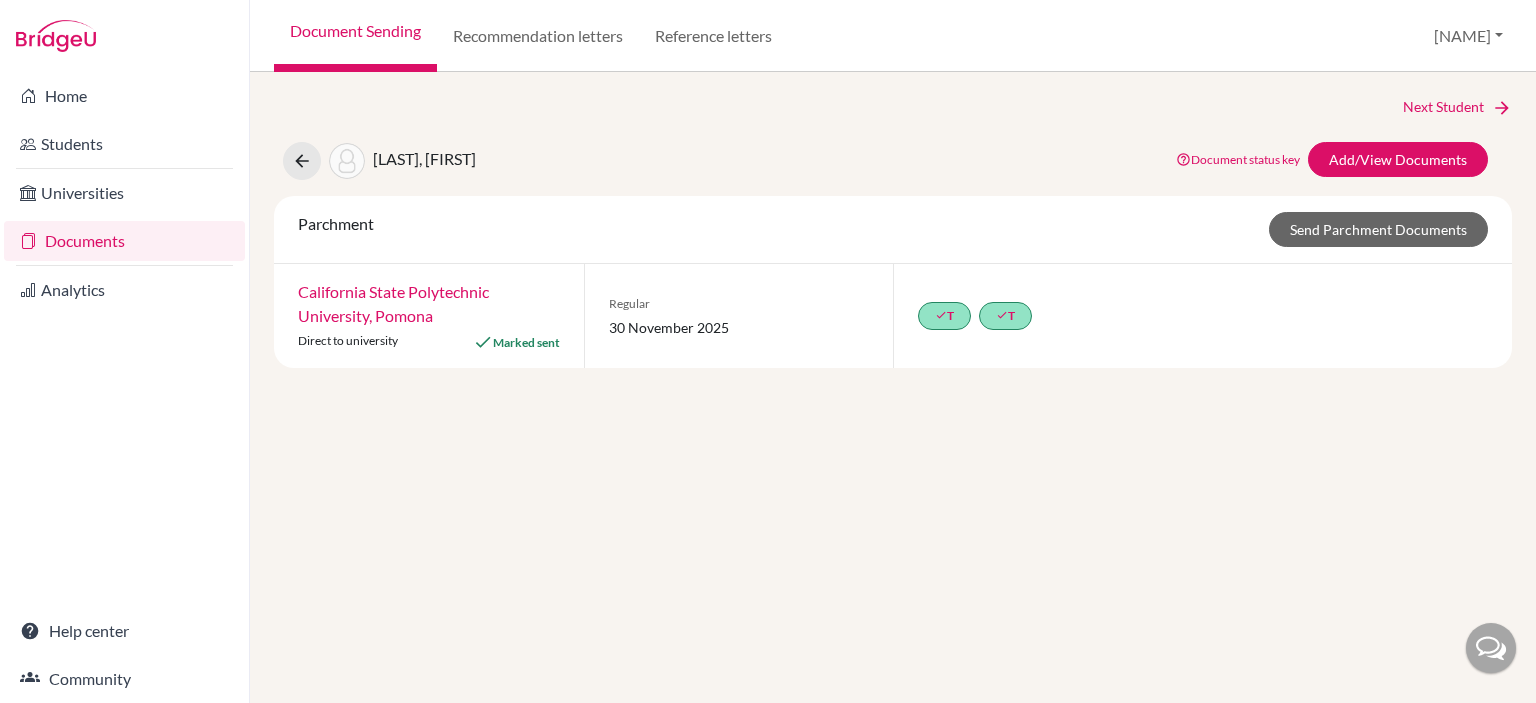 click on "Help center" at bounding box center [124, 631] 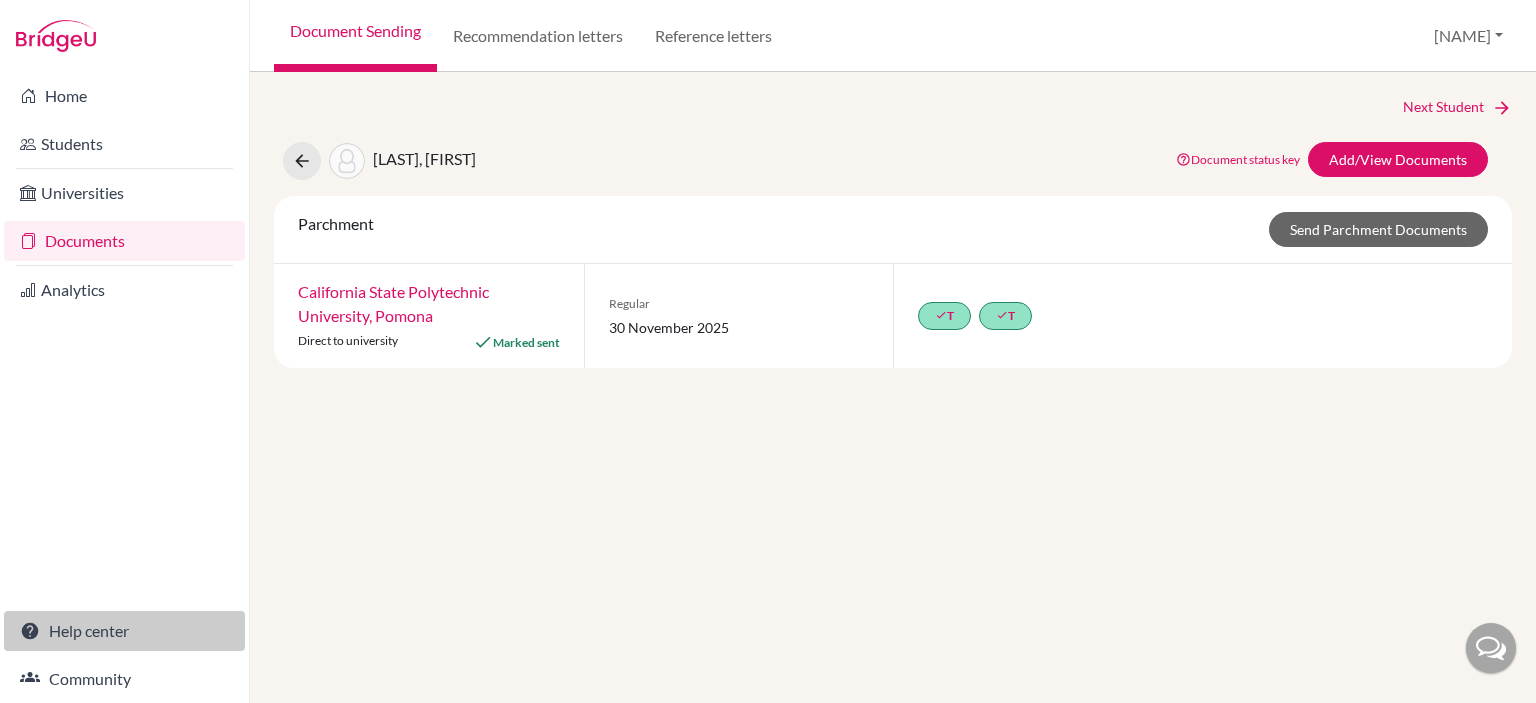 click on "Help center" at bounding box center [124, 631] 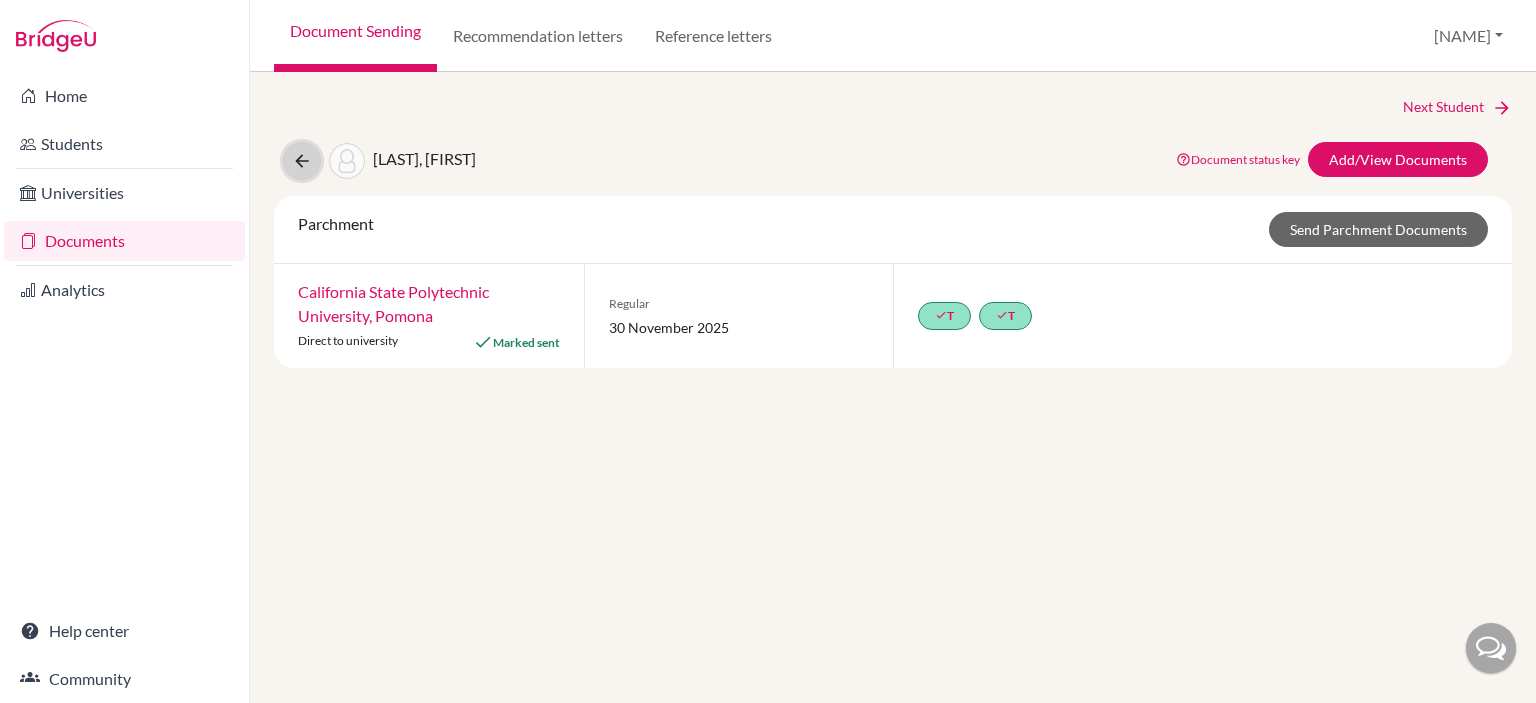 click at bounding box center [302, 161] 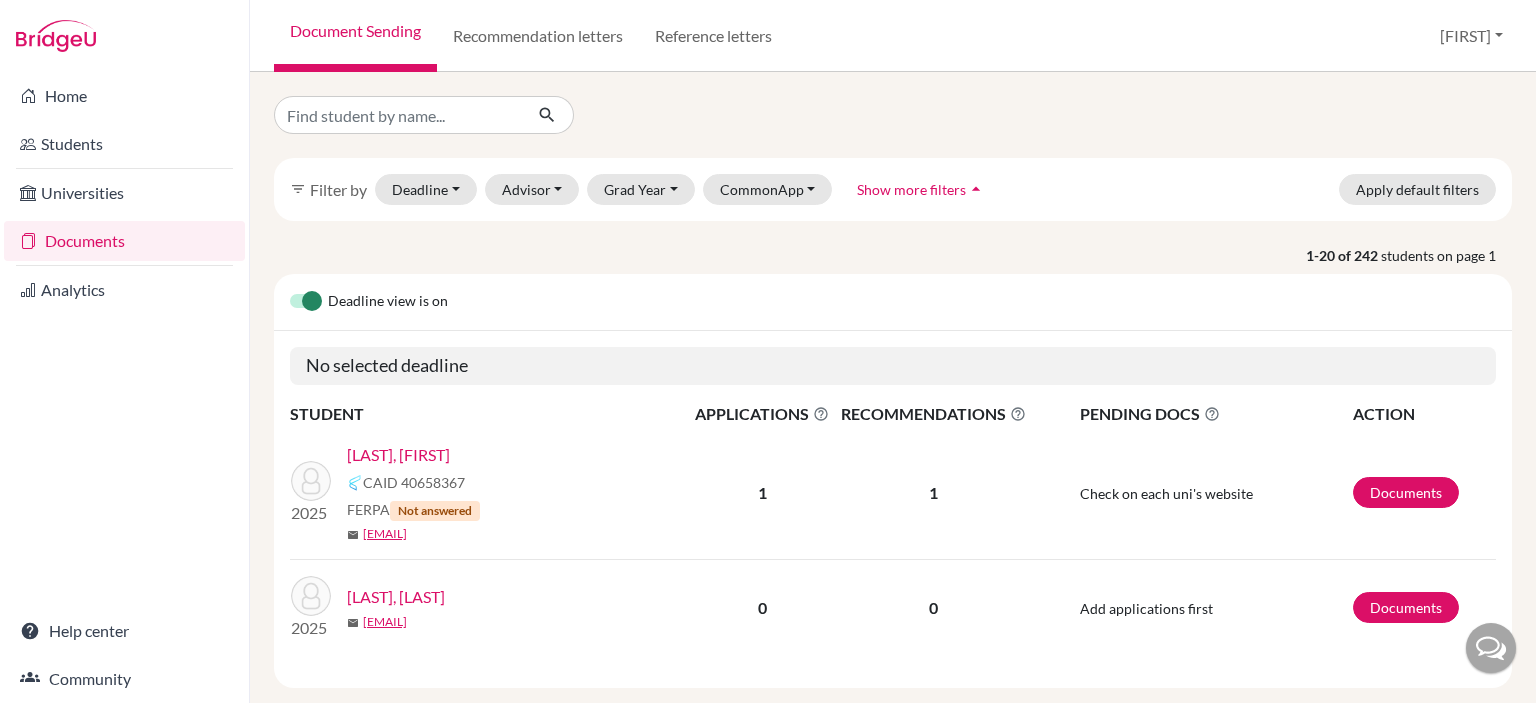 scroll, scrollTop: 0, scrollLeft: 0, axis: both 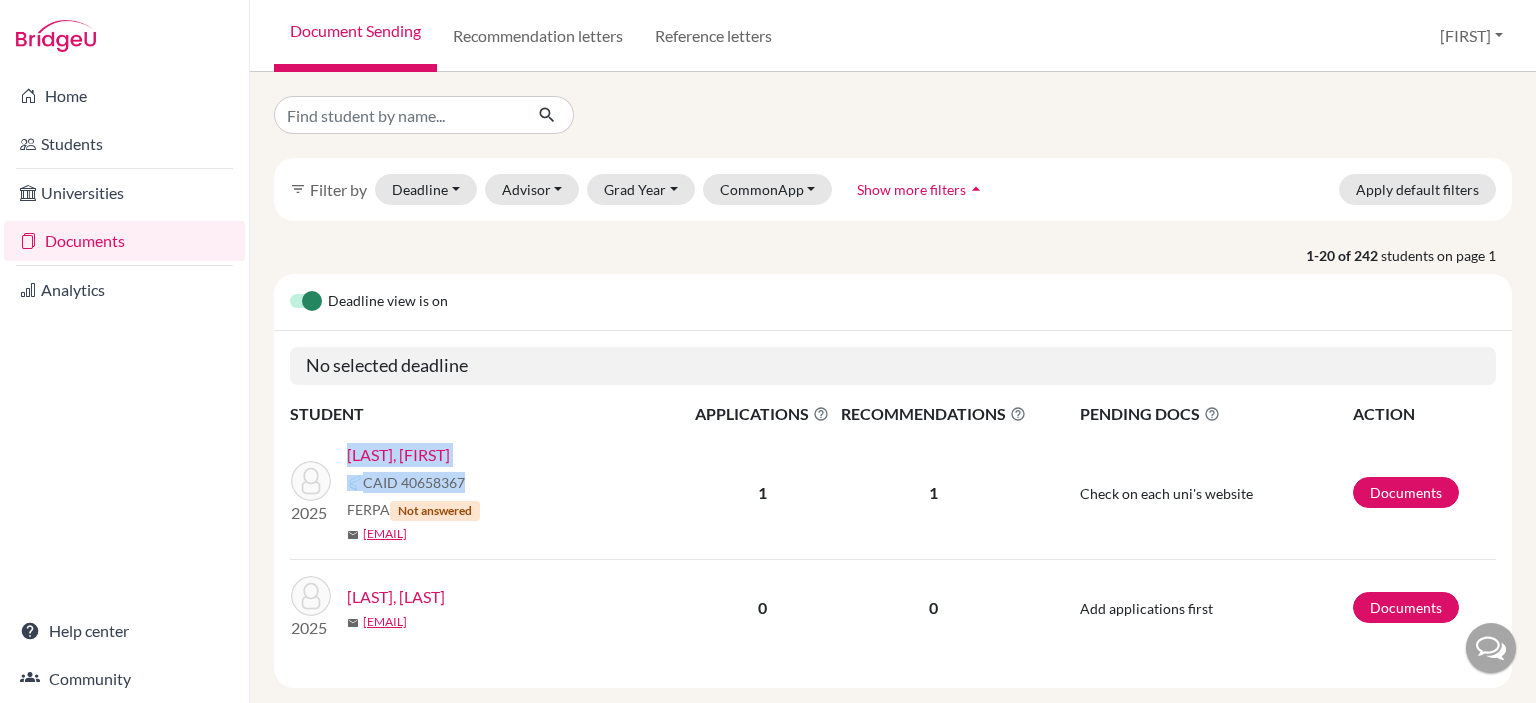 drag, startPoint x: 469, startPoint y: 483, endPoint x: 350, endPoint y: 461, distance: 121.016525 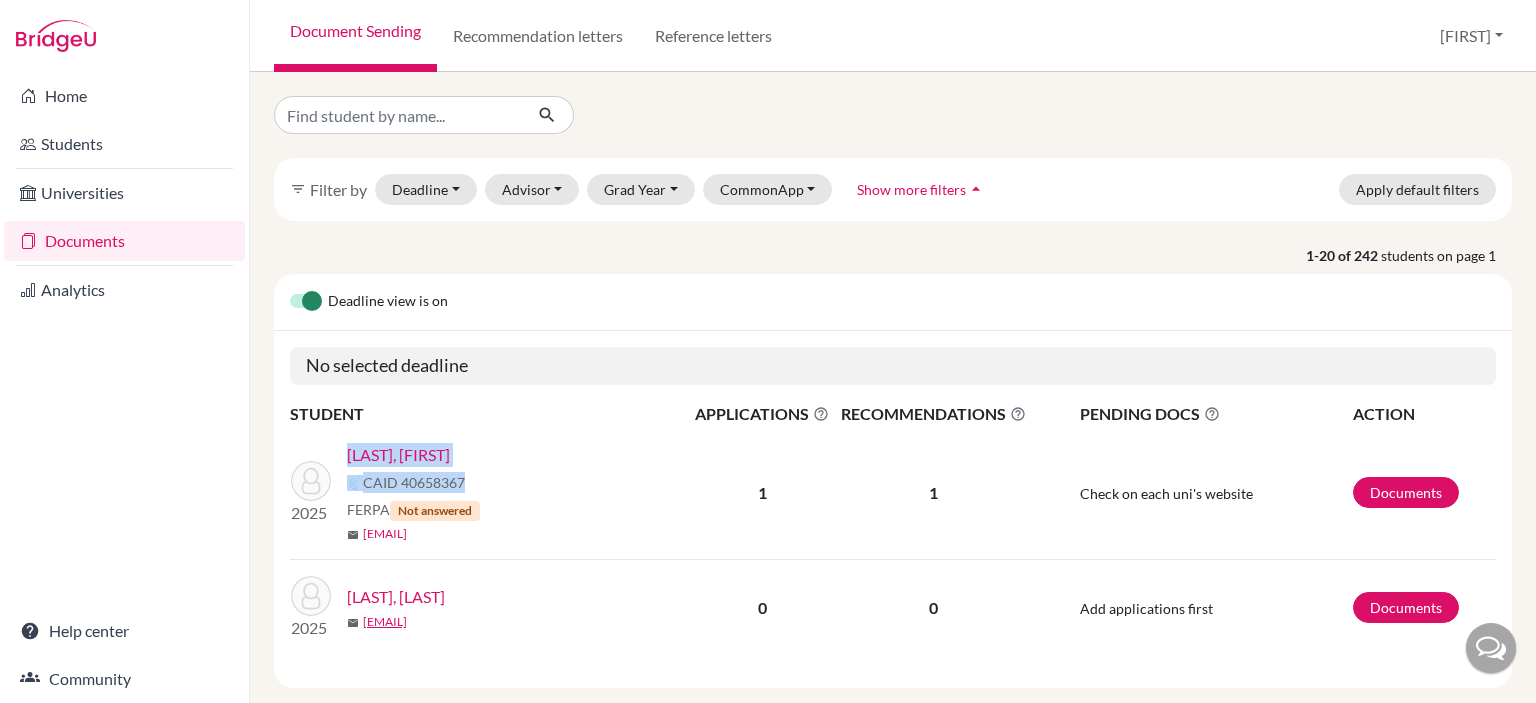 click on "jennehaker@rfs.edu.ps" at bounding box center (385, 534) 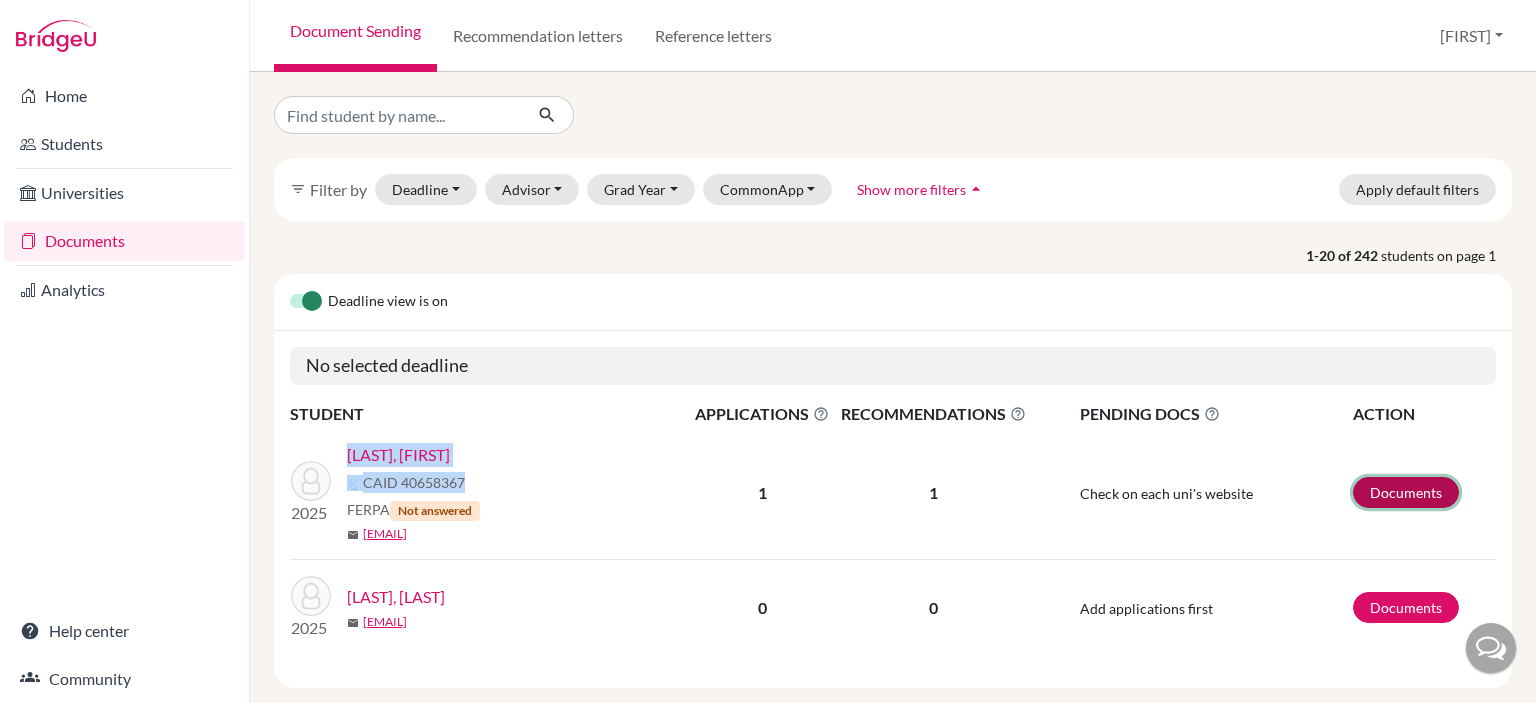click on "Documents" at bounding box center [1406, 492] 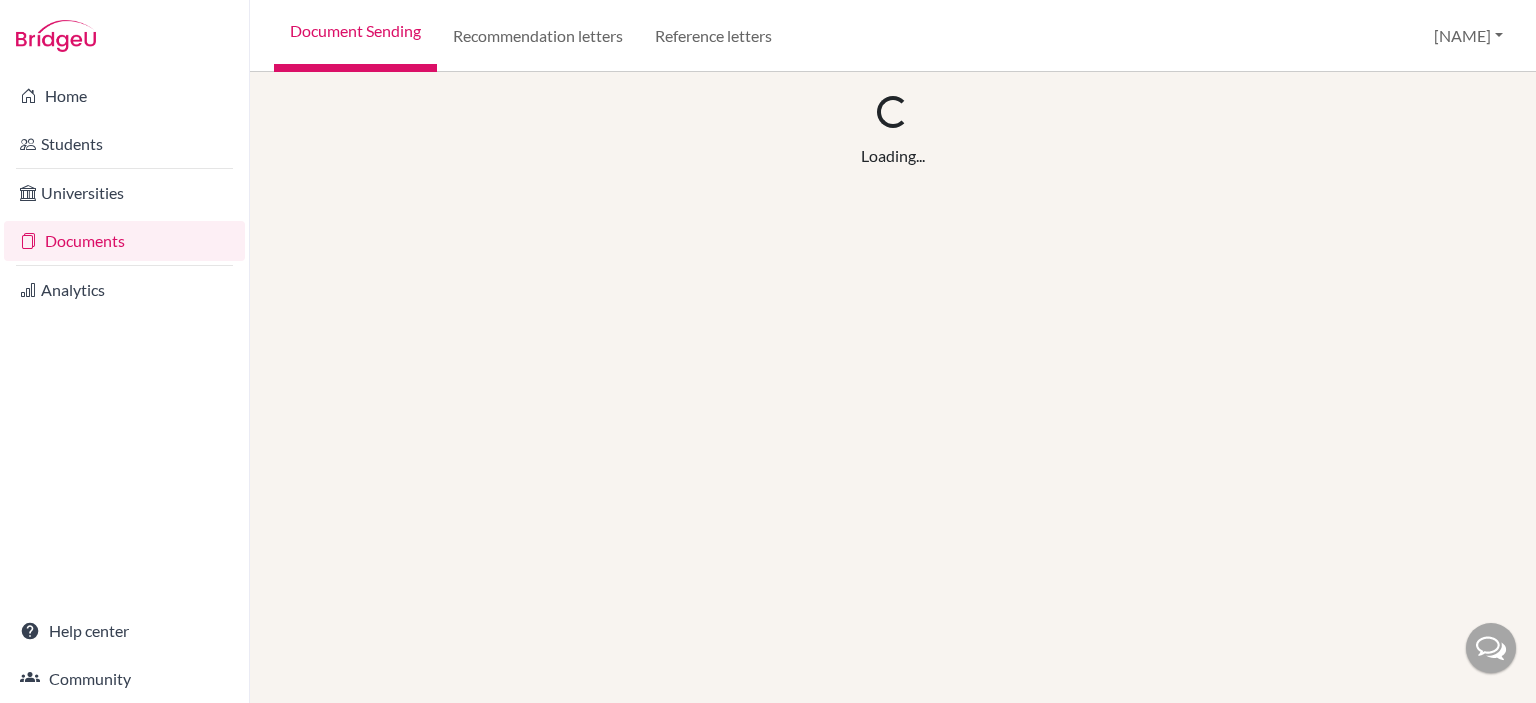 scroll, scrollTop: 0, scrollLeft: 0, axis: both 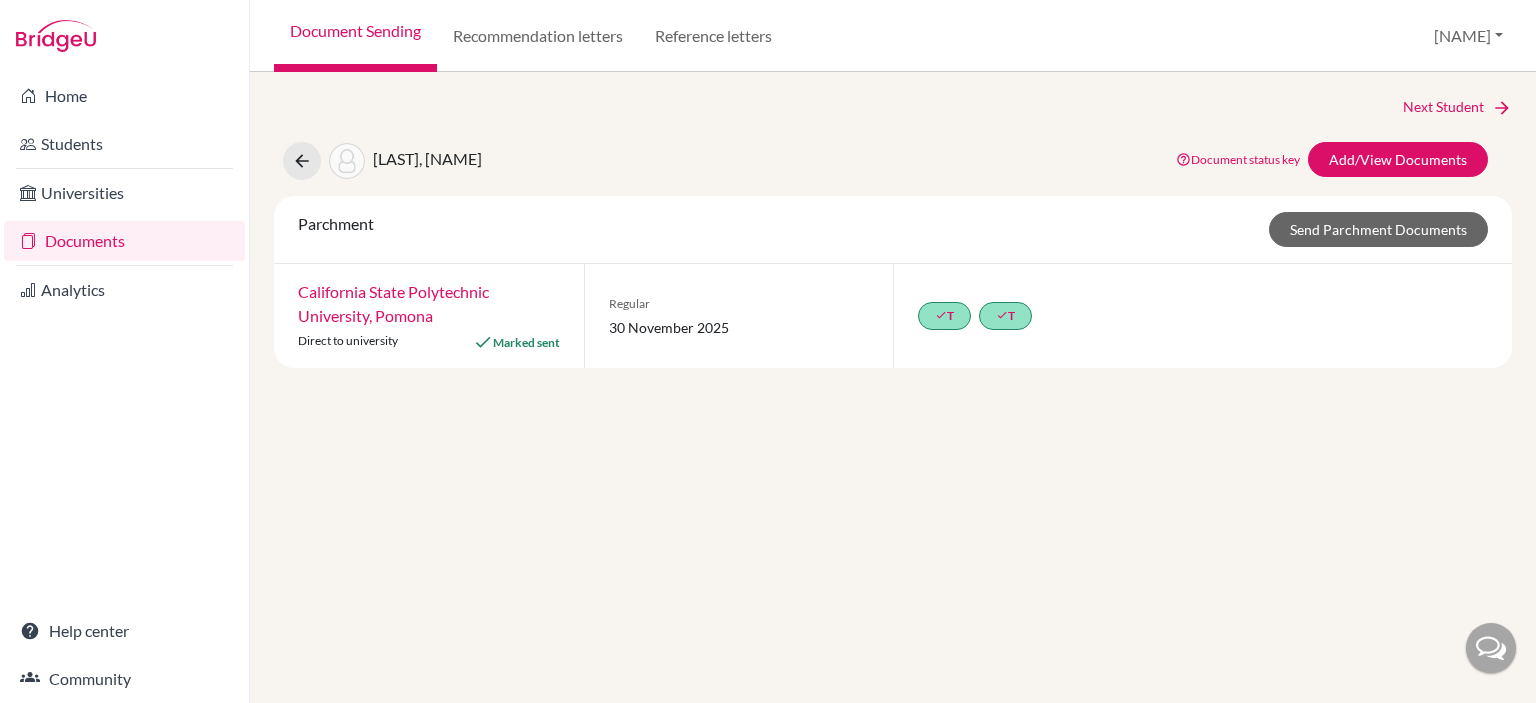 click on "Document status key" at bounding box center [1238, 159] 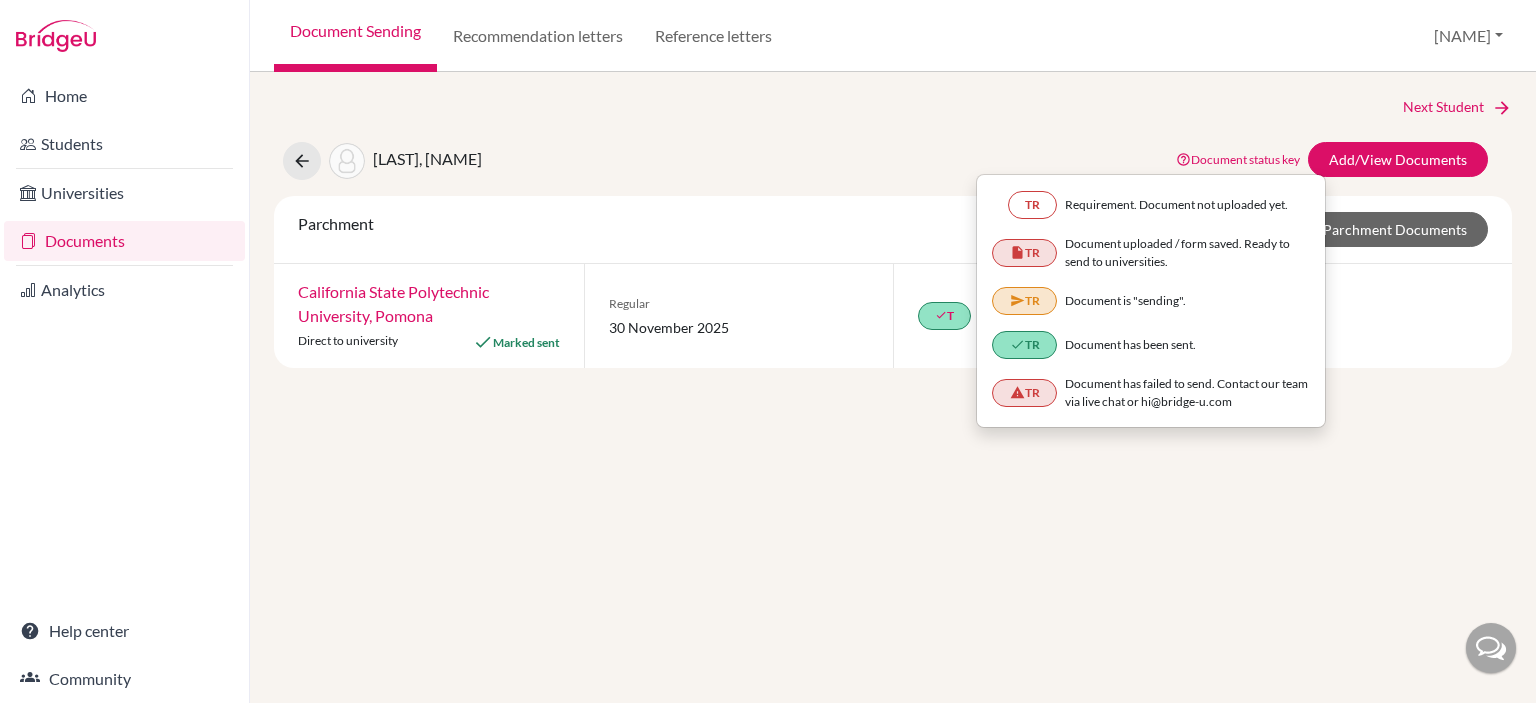 click on "Document status key" at bounding box center (1238, 159) 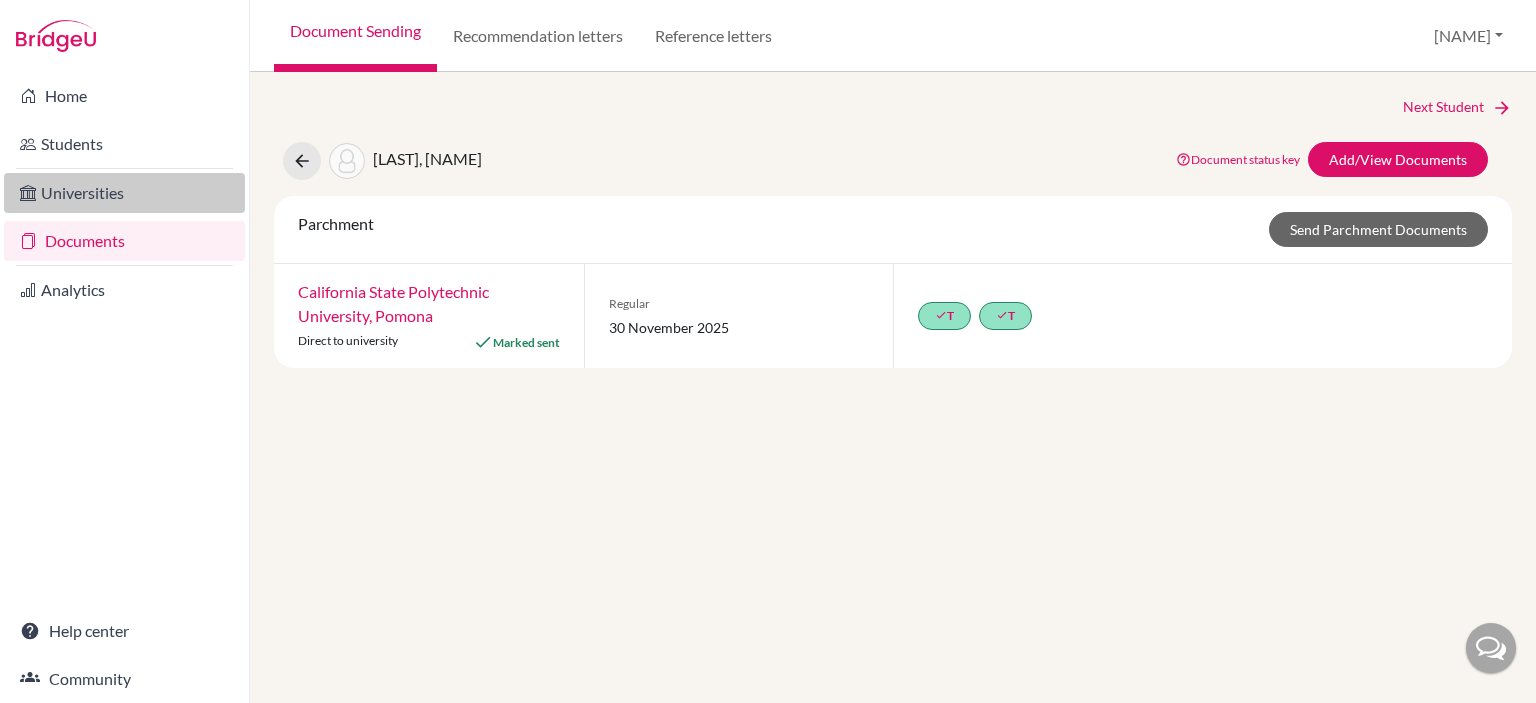 click on "Universities" at bounding box center (124, 193) 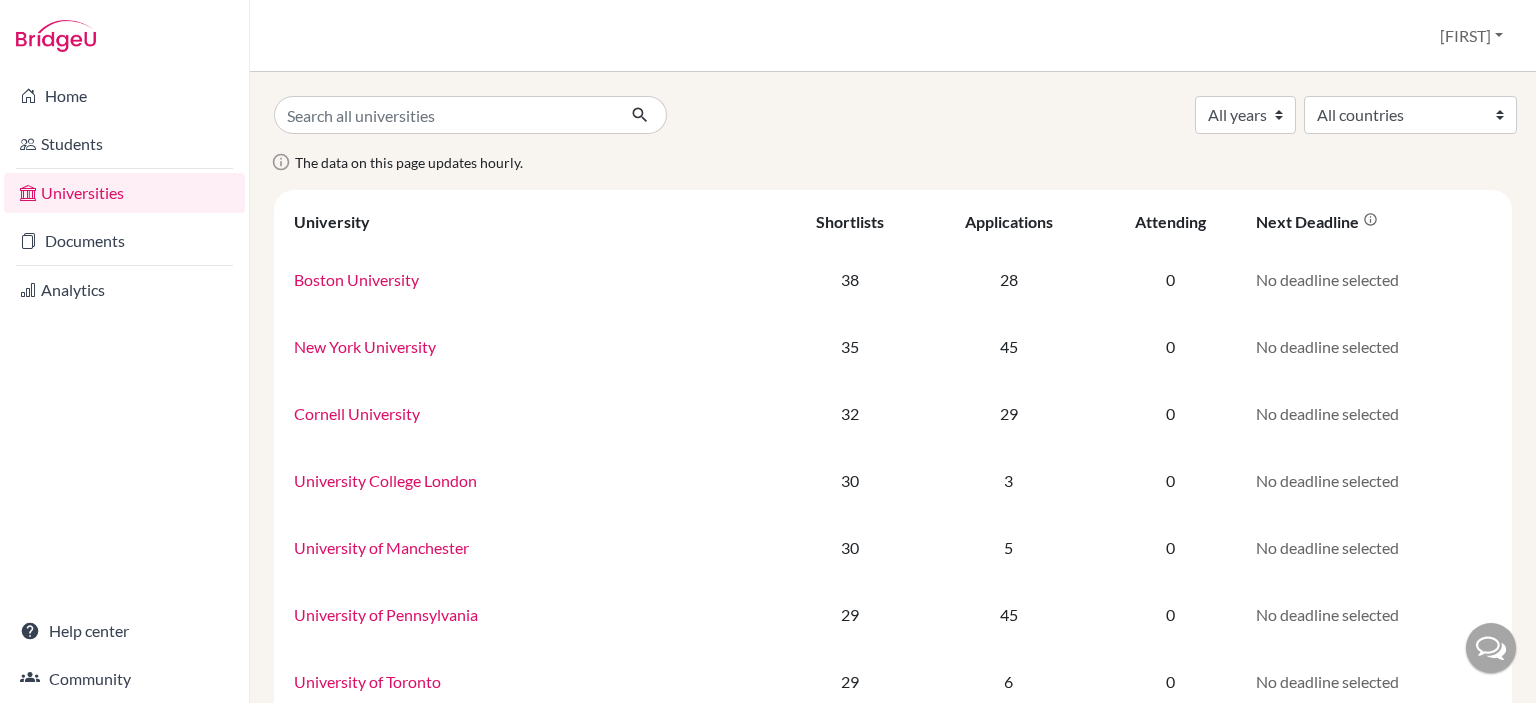 scroll, scrollTop: 0, scrollLeft: 0, axis: both 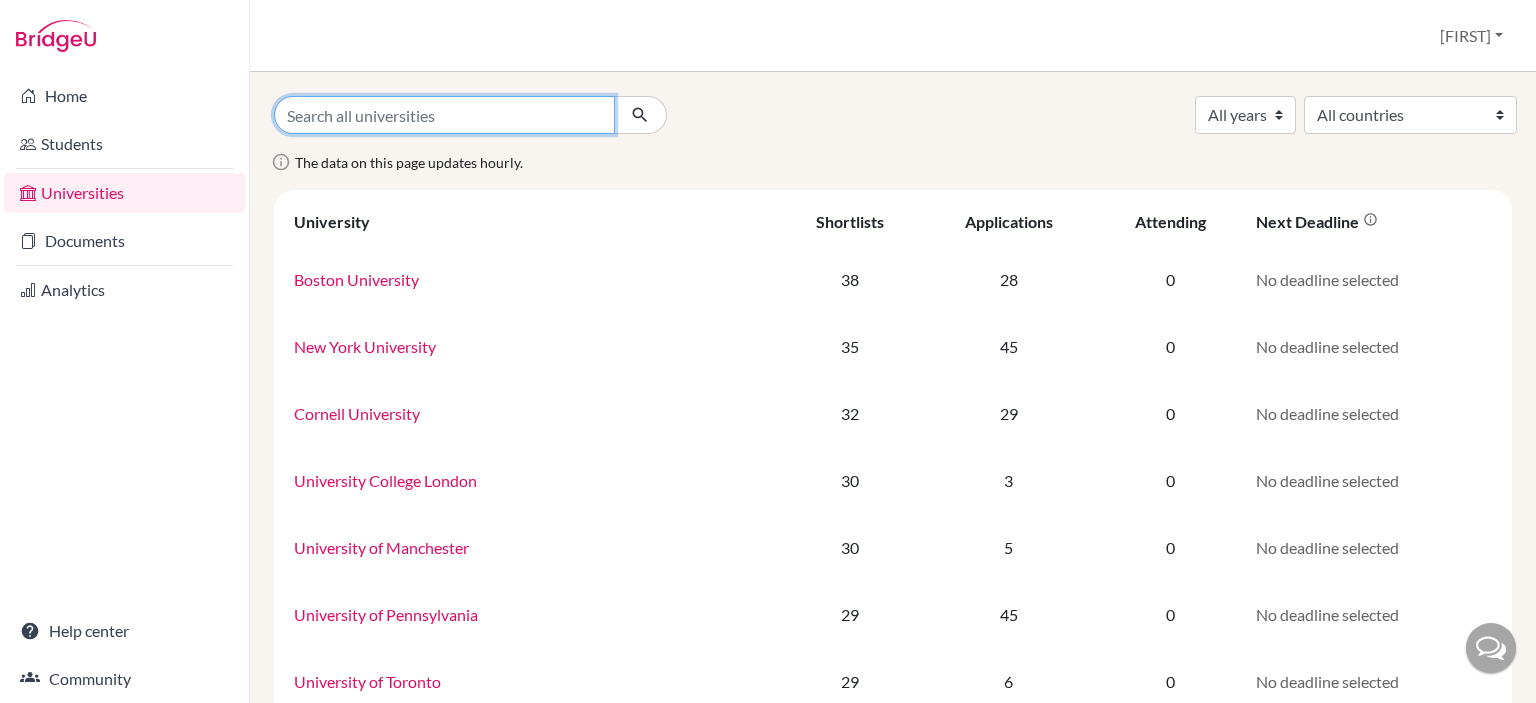 click at bounding box center (444, 115) 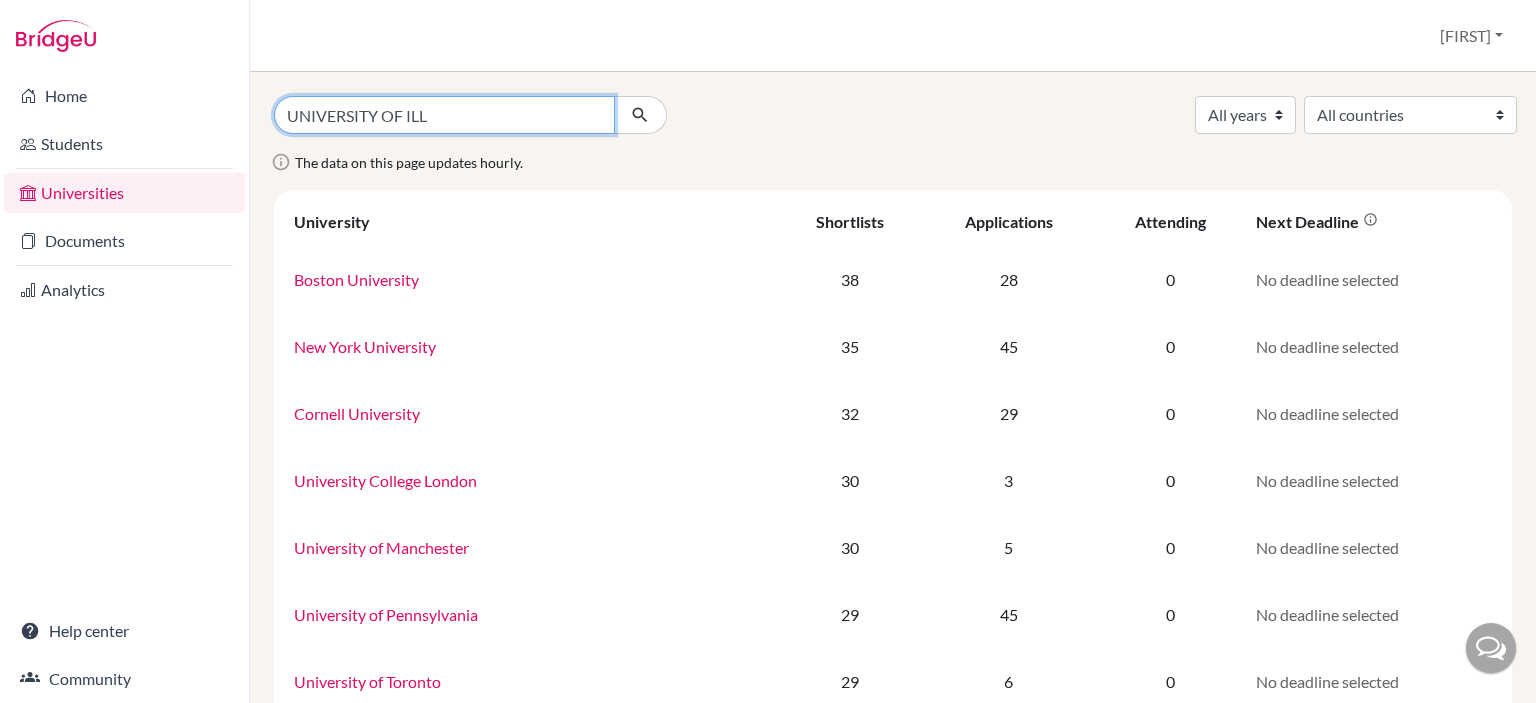 type on "UNIVERSITY OF ILL" 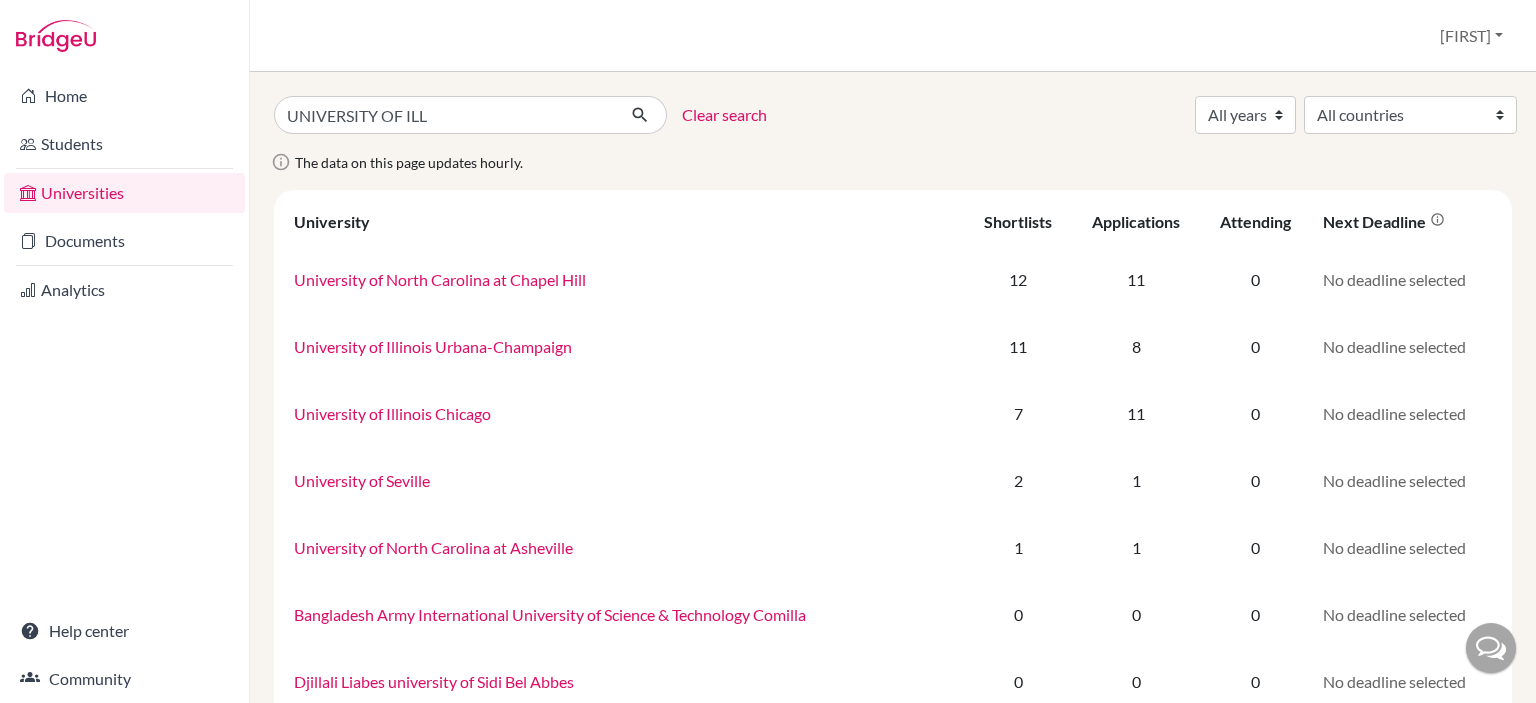 scroll, scrollTop: 0, scrollLeft: 0, axis: both 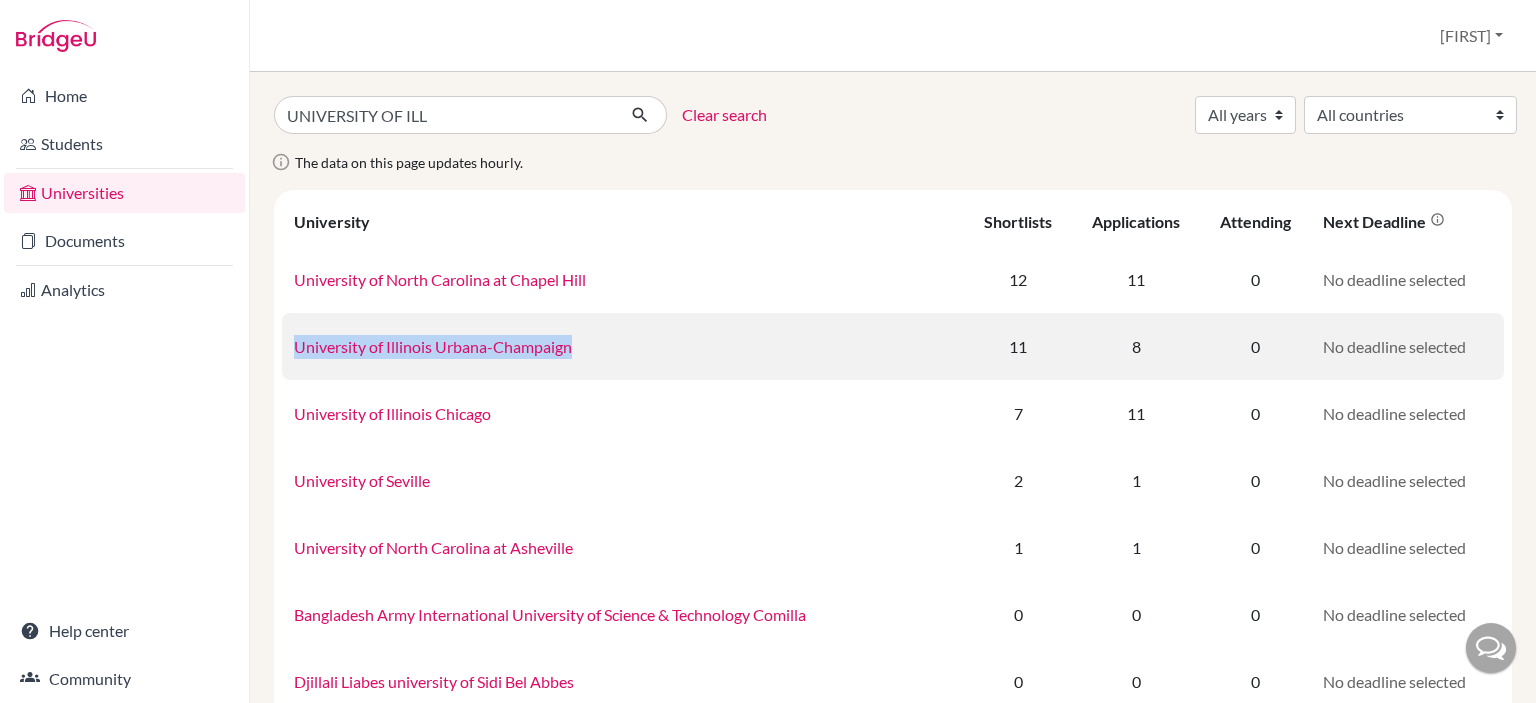 drag, startPoint x: 615, startPoint y: 343, endPoint x: 296, endPoint y: 353, distance: 319.1567 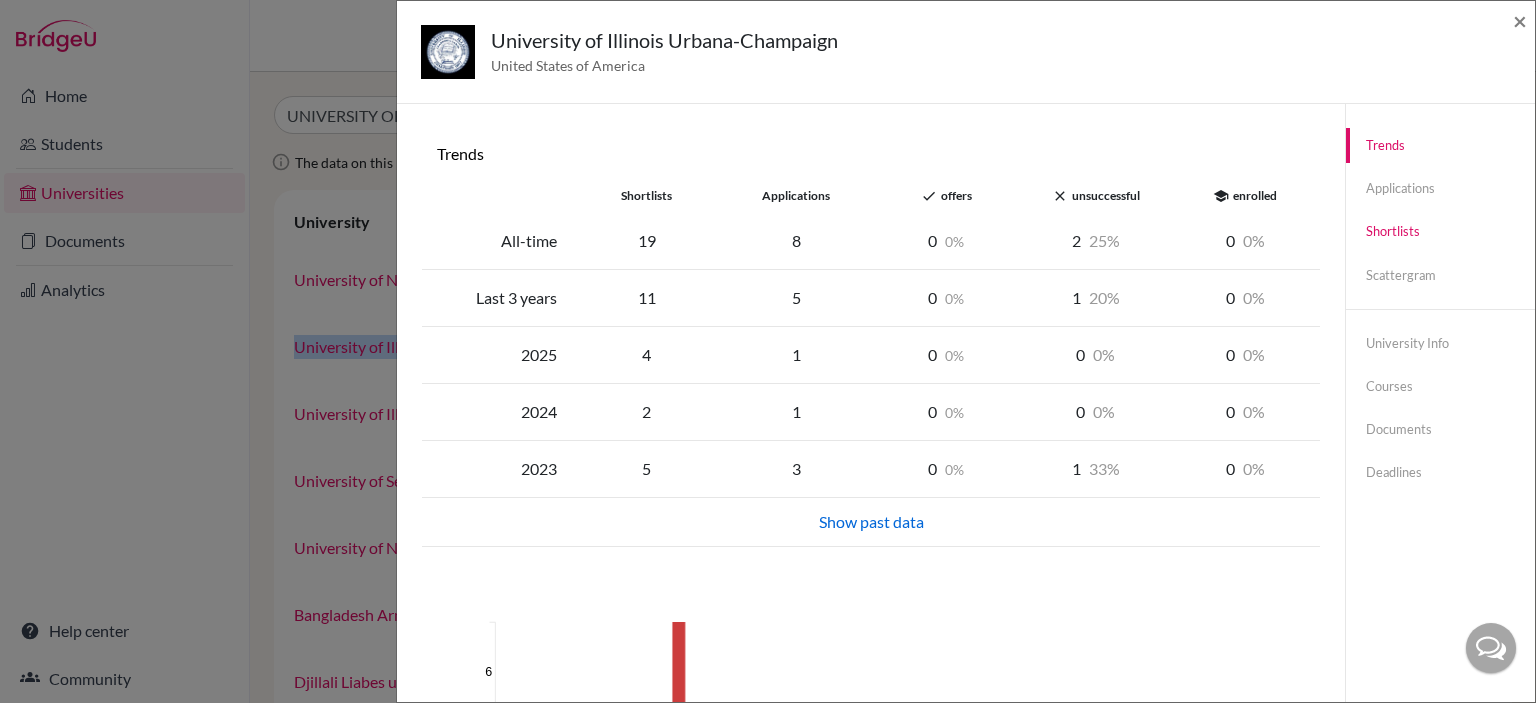 click on "Shortlists" at bounding box center (1440, 231) 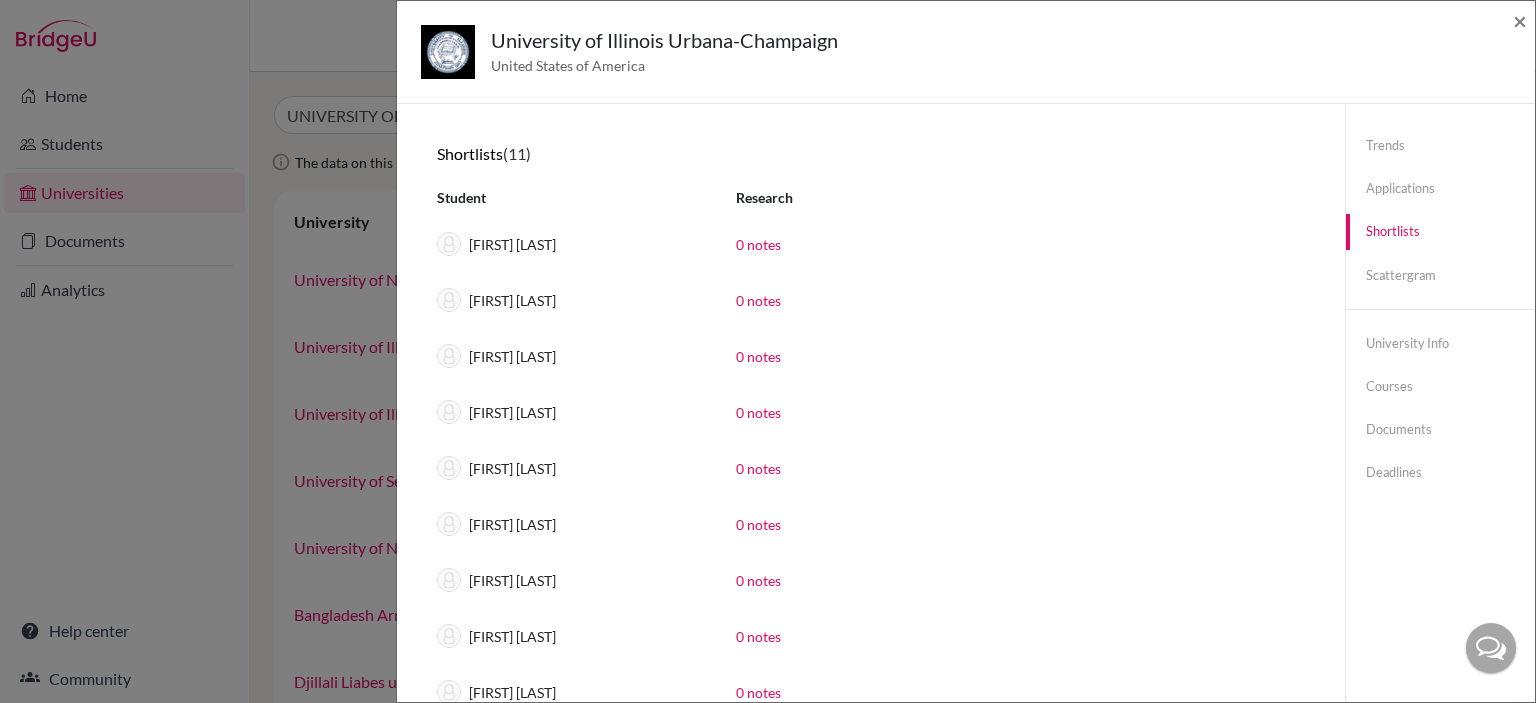 click on "University of Illinois Urbana-Champaign United States of America × Trends shortlists applications done offers close unsuccessful school enrolled All-time 19 8 0 0 2 25 0 0 Last 3 years 11 5 0 0 1 20 0 0 2025 4 1 0 0 0 0 0 0 2024 2 1 0 0 0 0 0 0 2023 5 3 0 0 1 33 0 0 Show past data 2019 2022 2023 2024 2025 0 2 4 6 Shortlists Applications Offers Enrolled Applications  (8) Student Deadline Status Naim Altayeb Regular 05 January 2022 Application Sent Yasmeen Bandak  Regular 05 January 2023 Application Sent Joud Jamous Not sent Jeylan Jubran Early action one 01 November 2022 Unsuccessful Not Attending Omar Khatib Early action one 01 November 2018 Unsuccessful Not Attending Leen Nawahda Regular 05 January 2025 Application Sent Aseel Quran Regular 05 January 2024 Application Sent Hadi Quran Early action one 01 November 2022 Application Sent Shortlists  (11) Student Research Jennah Aker 0 notes Natalia Al-Badri 0 notes Saif Amer 0 notes Omar Bawatneh 0 notes Adam Gangat 0 notes Maria Hindaileh 0 notes Omar Issa ." 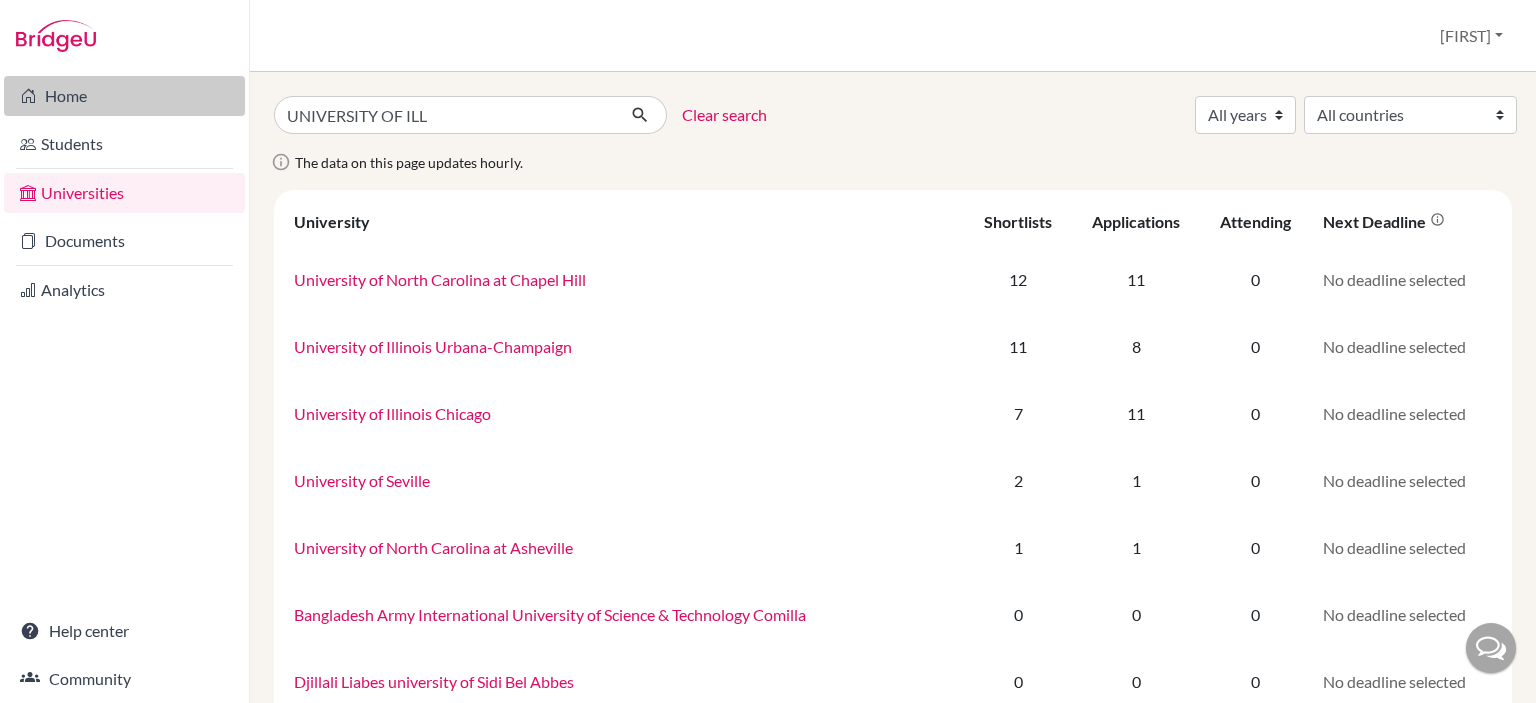 click on "Home" at bounding box center (124, 96) 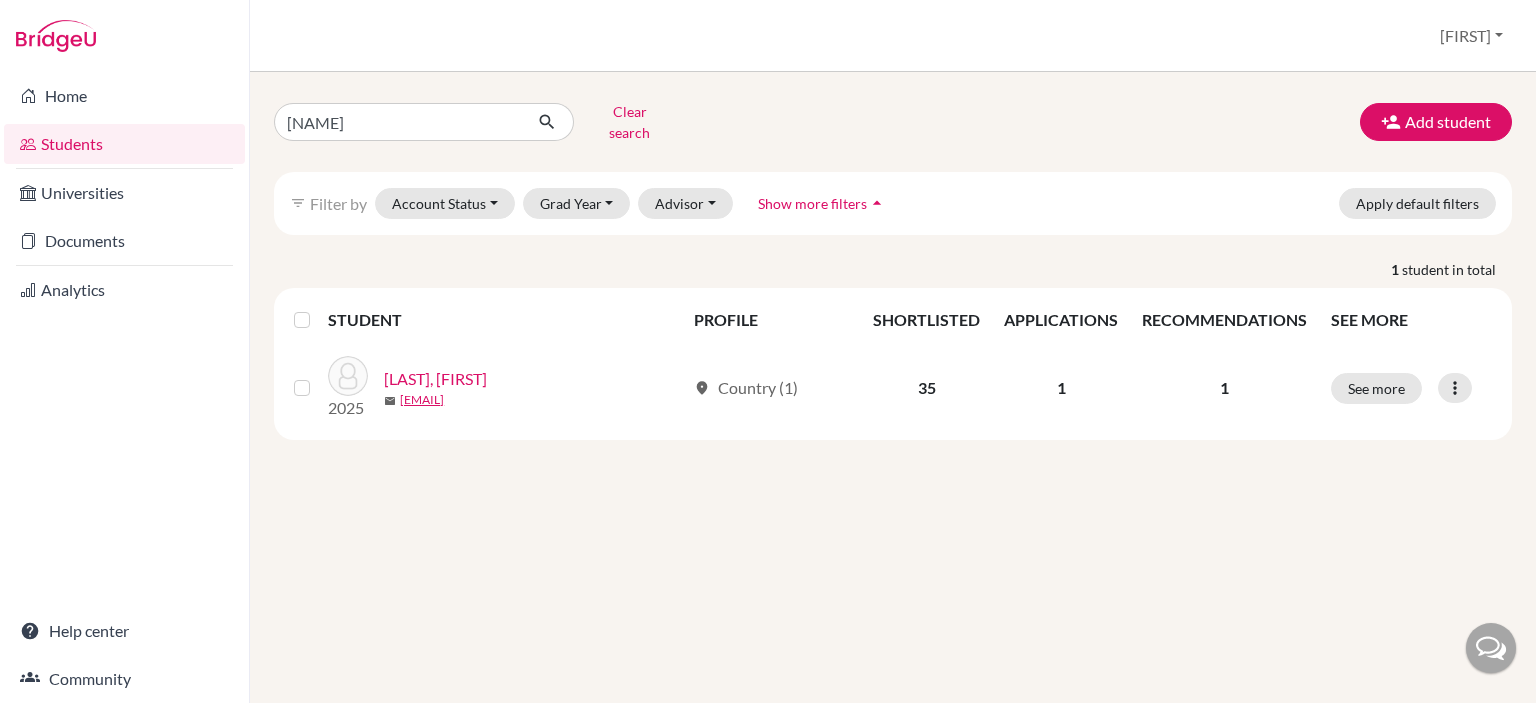 scroll, scrollTop: 0, scrollLeft: 0, axis: both 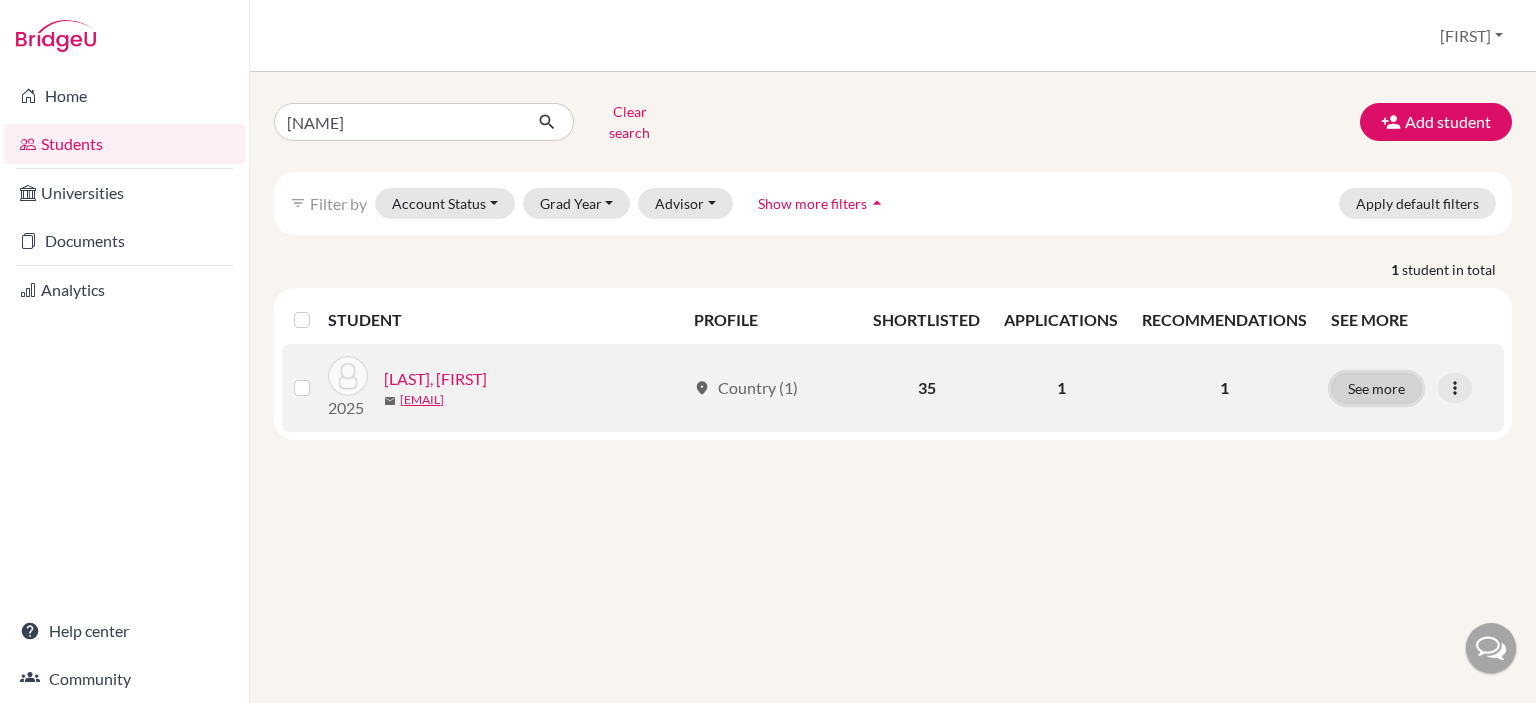 click on "See more" at bounding box center (1376, 388) 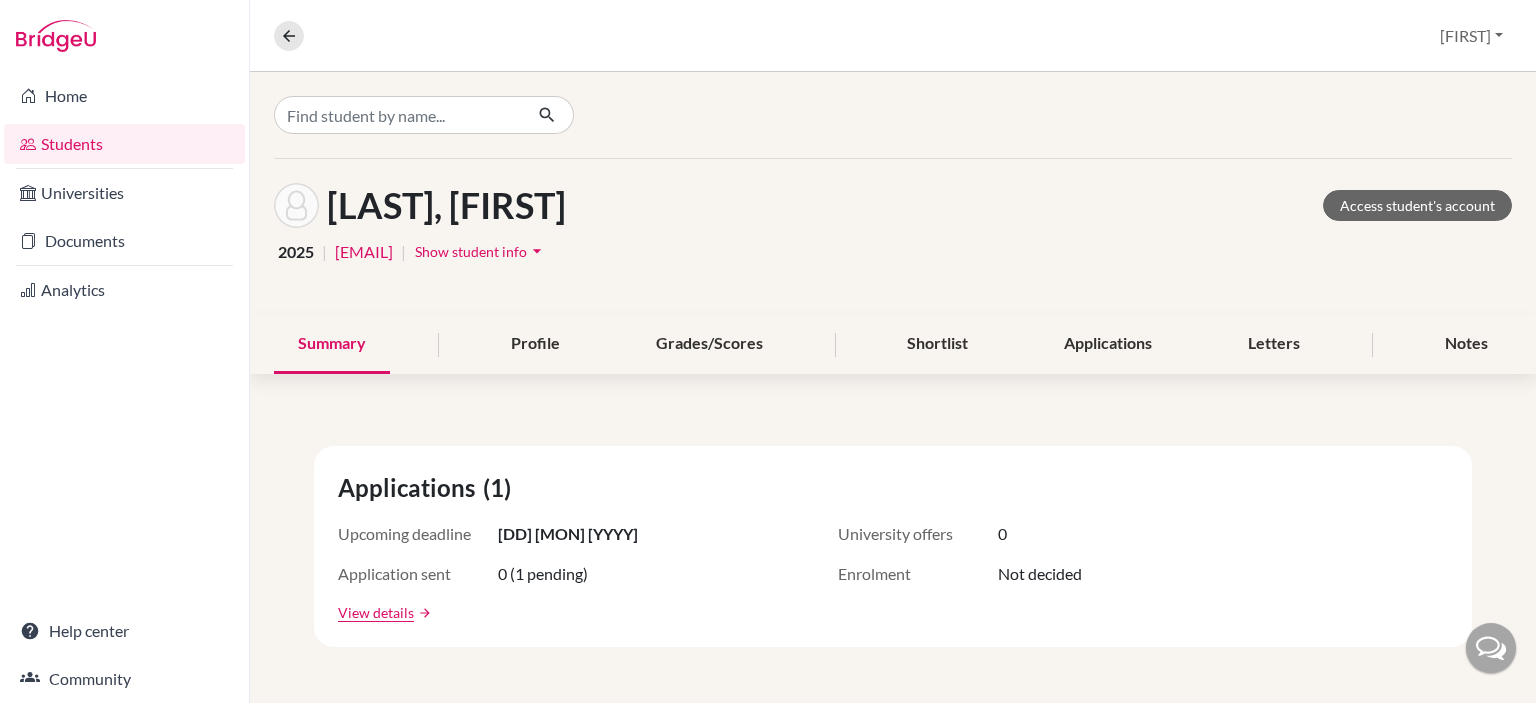 scroll, scrollTop: 4, scrollLeft: 0, axis: vertical 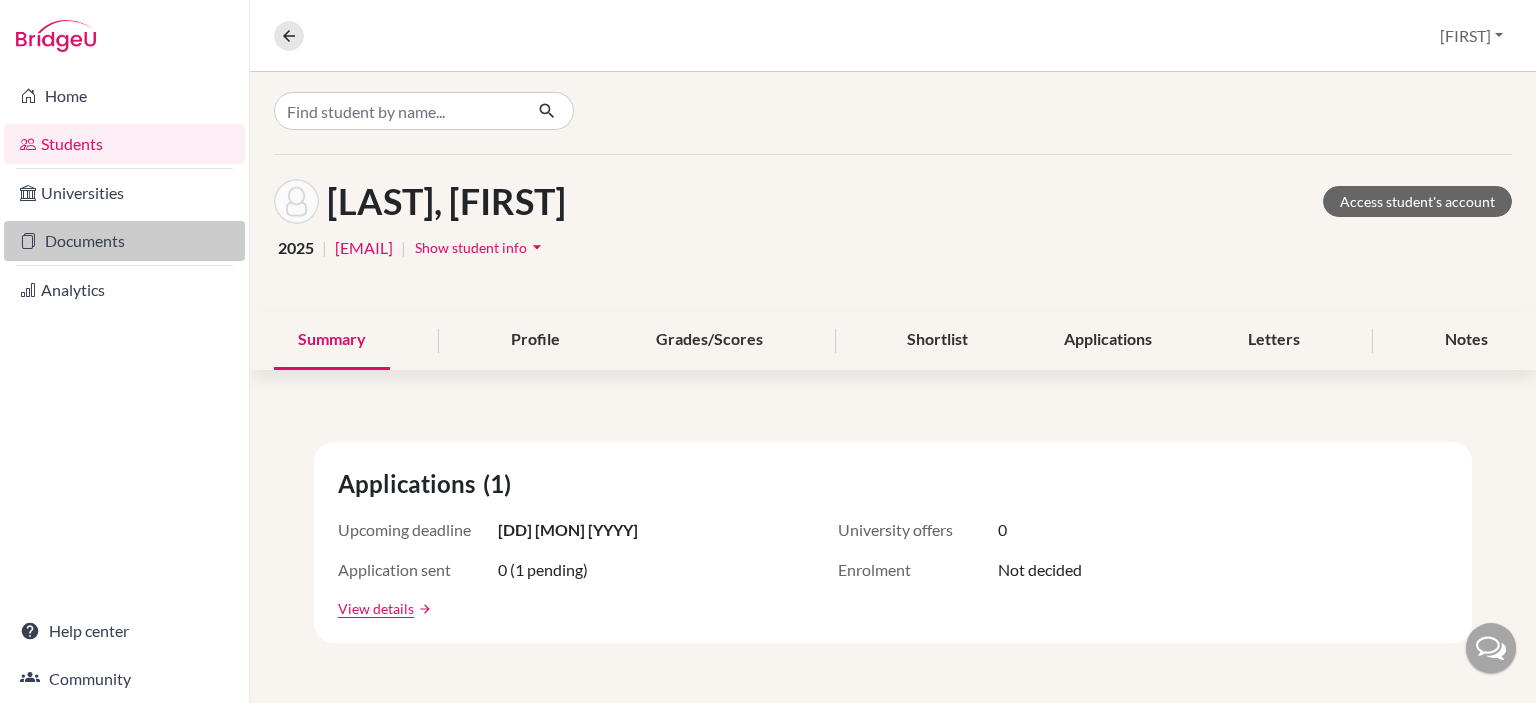 click on "Documents" at bounding box center [124, 241] 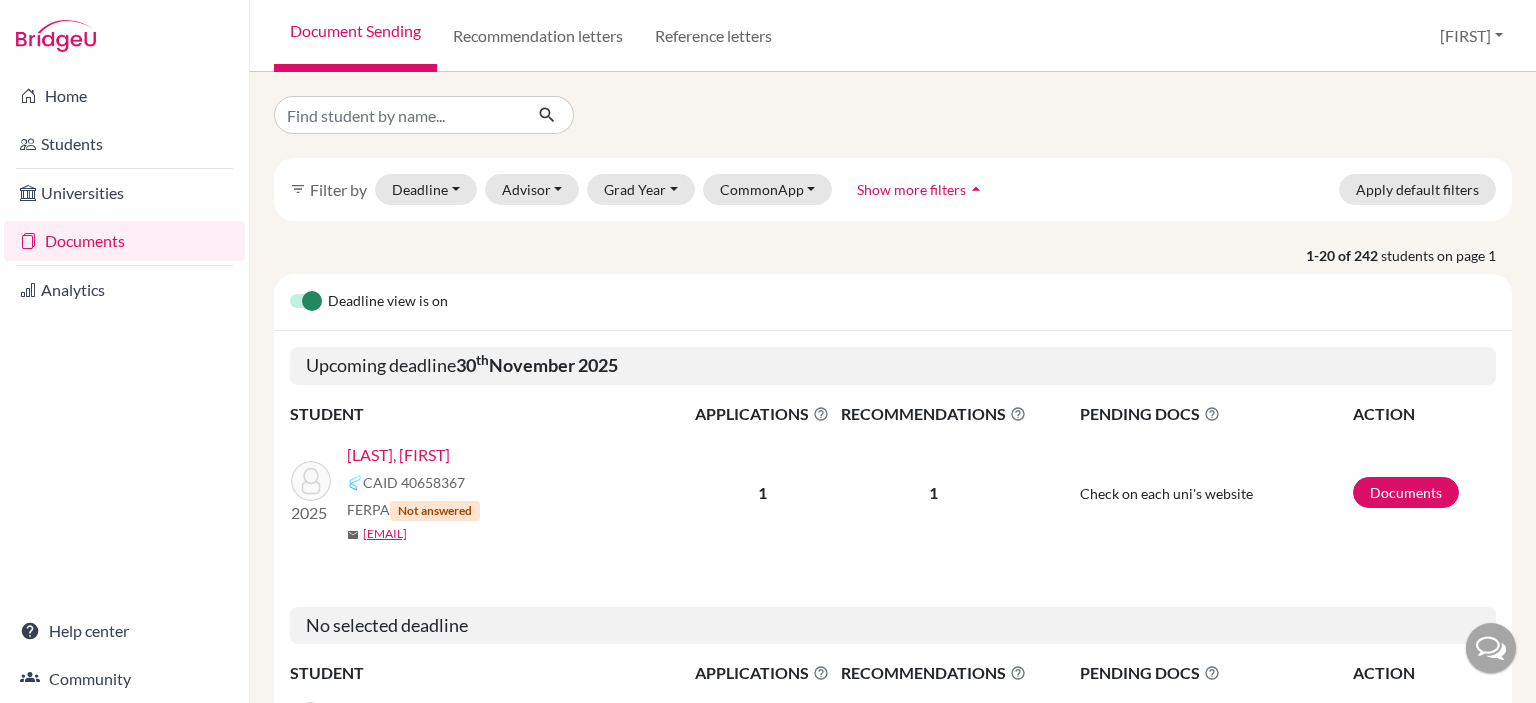 scroll, scrollTop: 0, scrollLeft: 0, axis: both 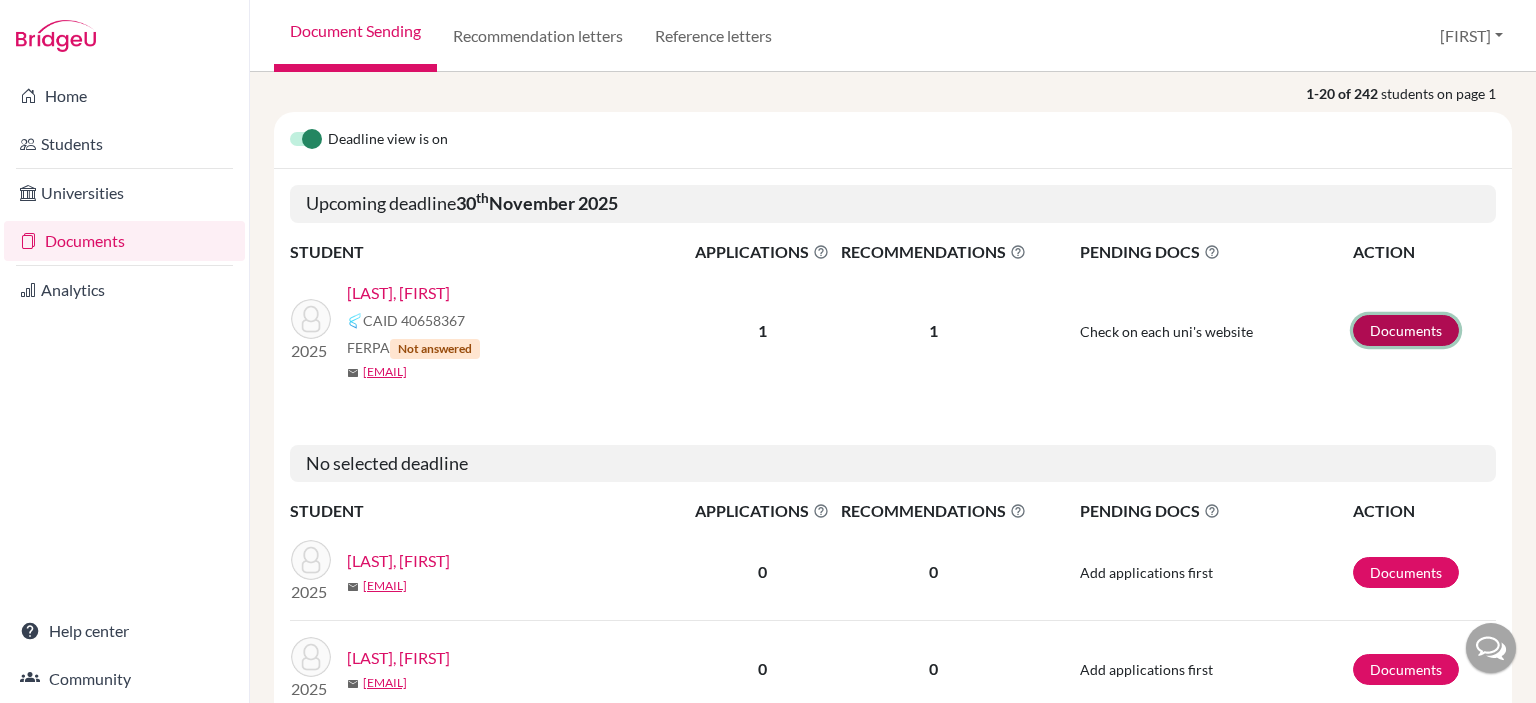 click on "Documents" at bounding box center (1406, 330) 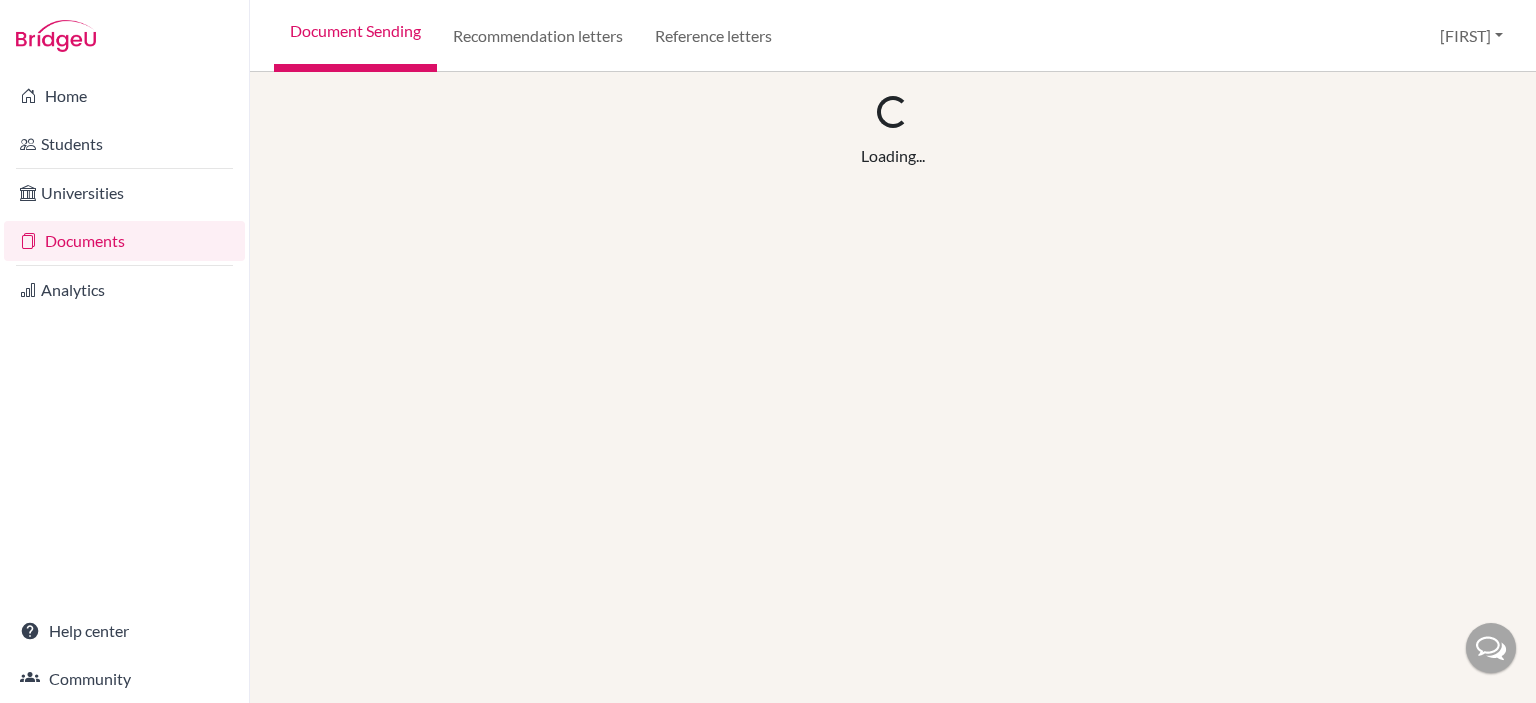 scroll, scrollTop: 0, scrollLeft: 0, axis: both 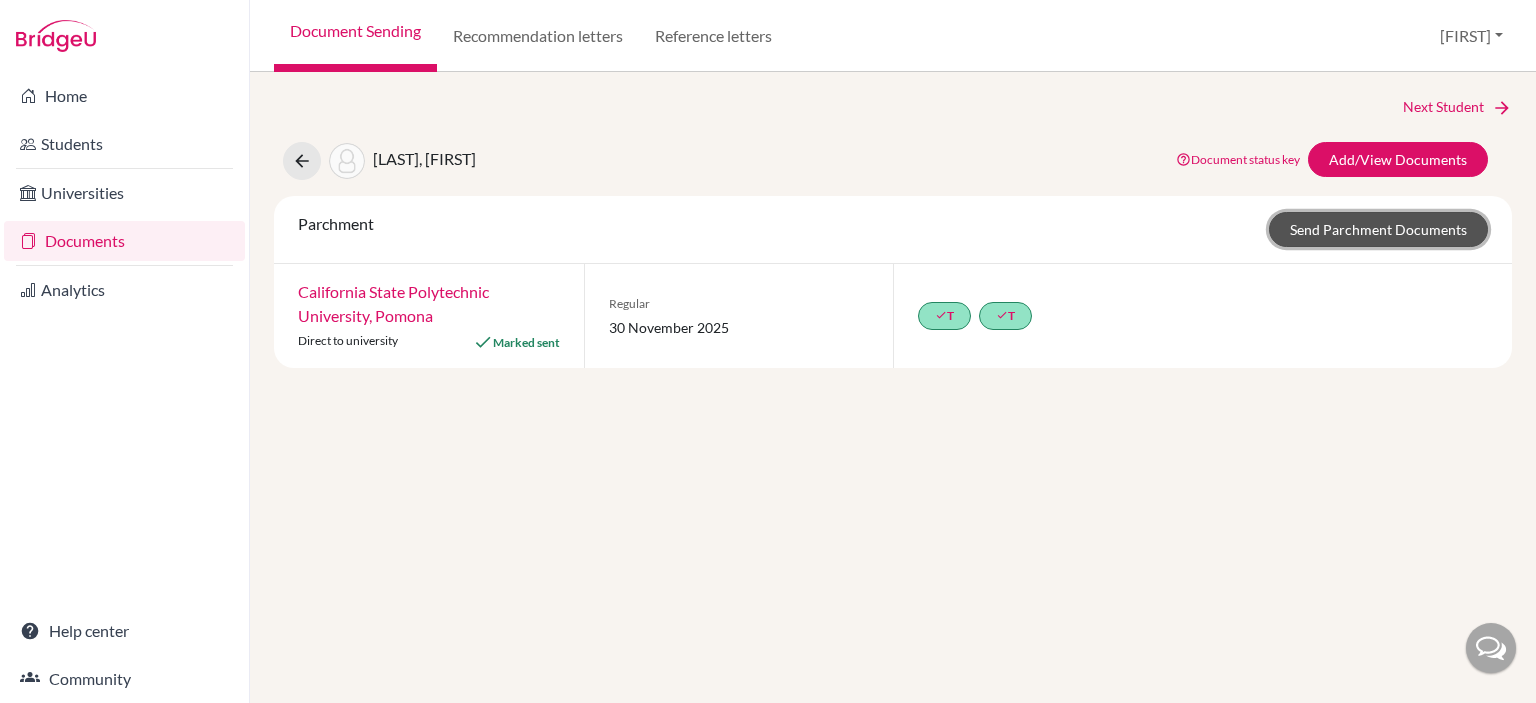 click on "Send Parchment Documents" 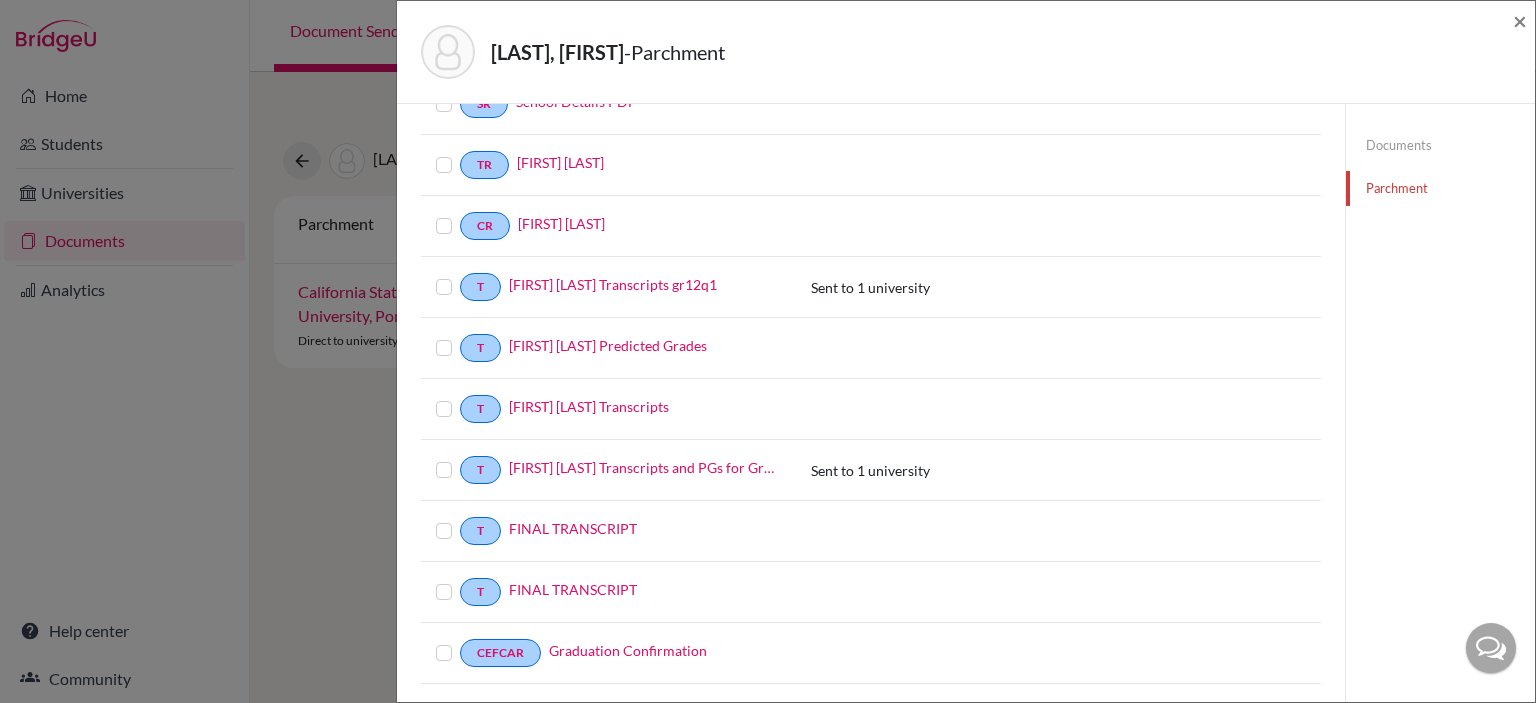 scroll, scrollTop: 239, scrollLeft: 0, axis: vertical 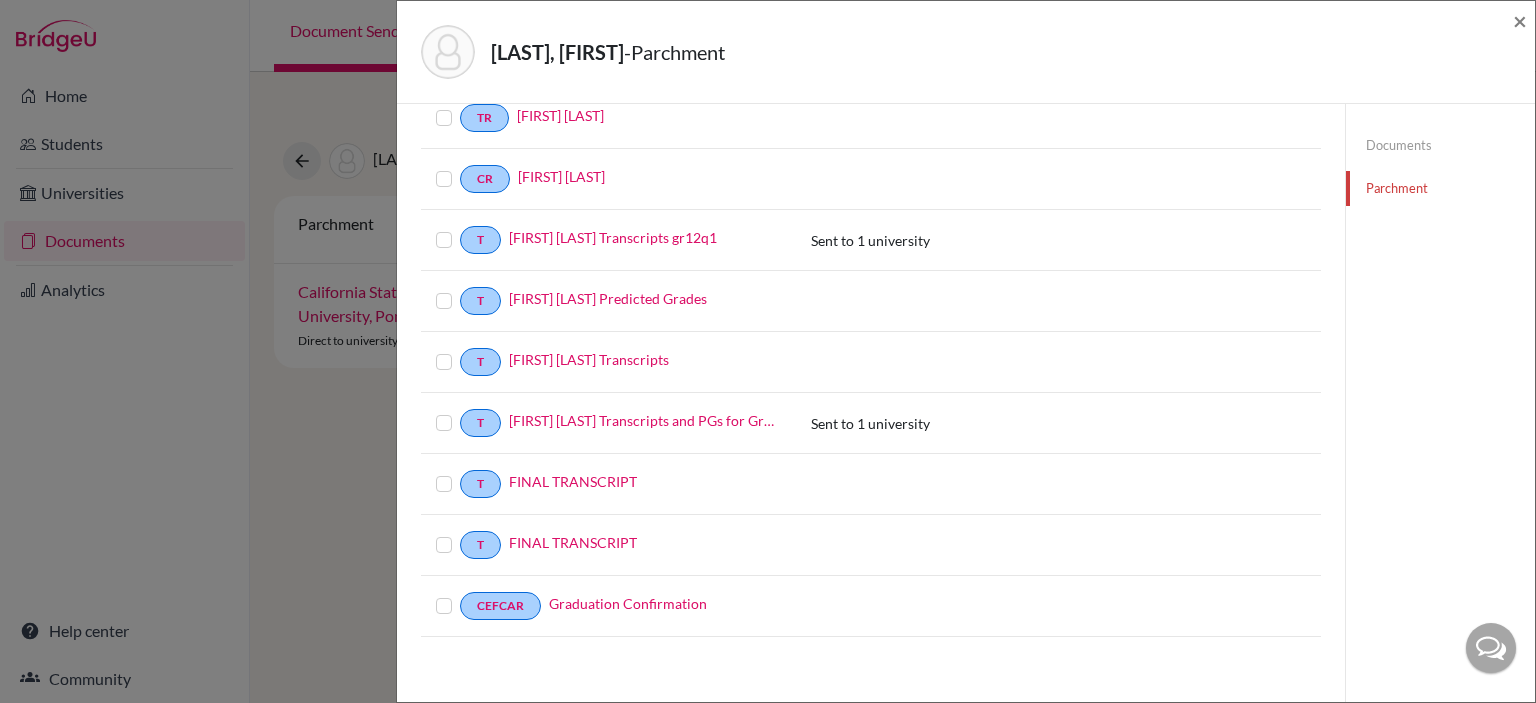 click at bounding box center (460, 533) 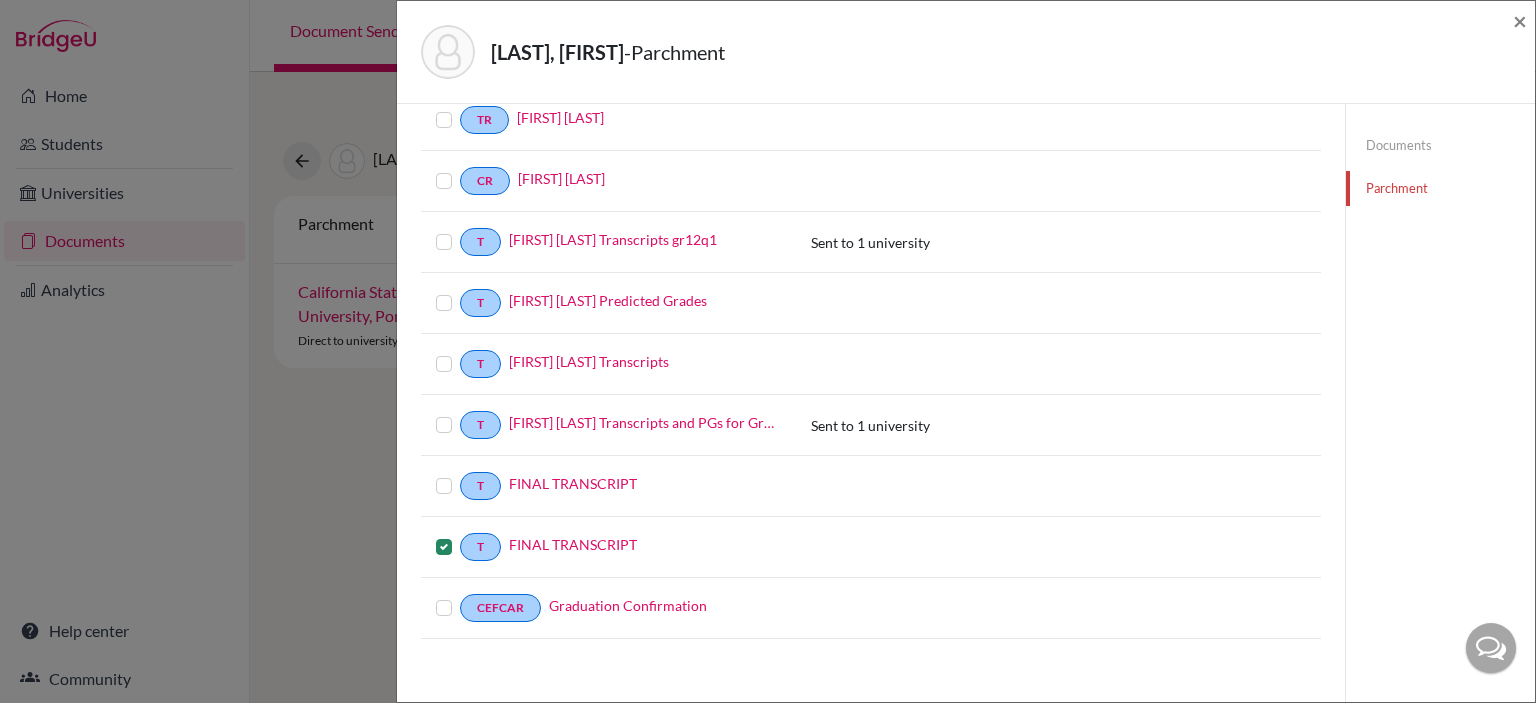 scroll, scrollTop: 240, scrollLeft: 0, axis: vertical 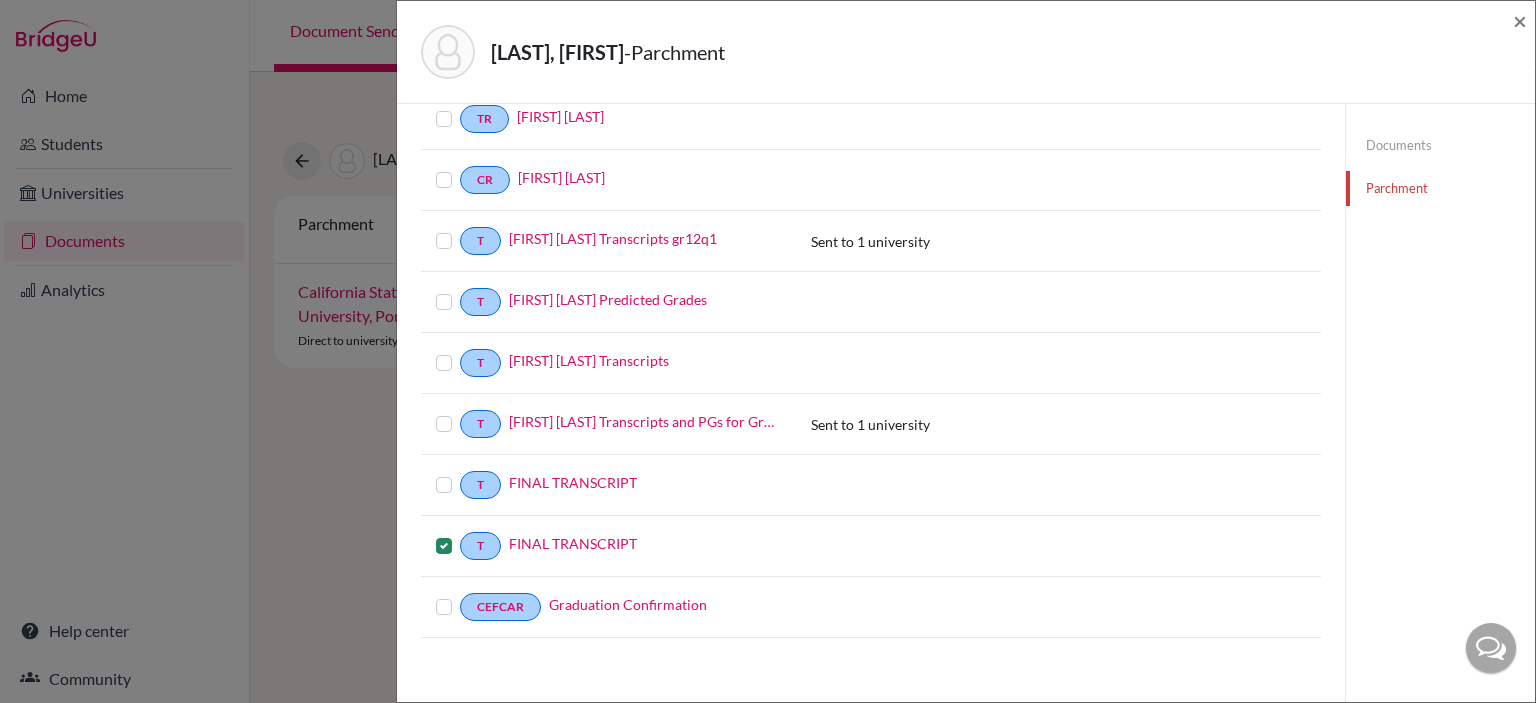 click at bounding box center [460, 595] 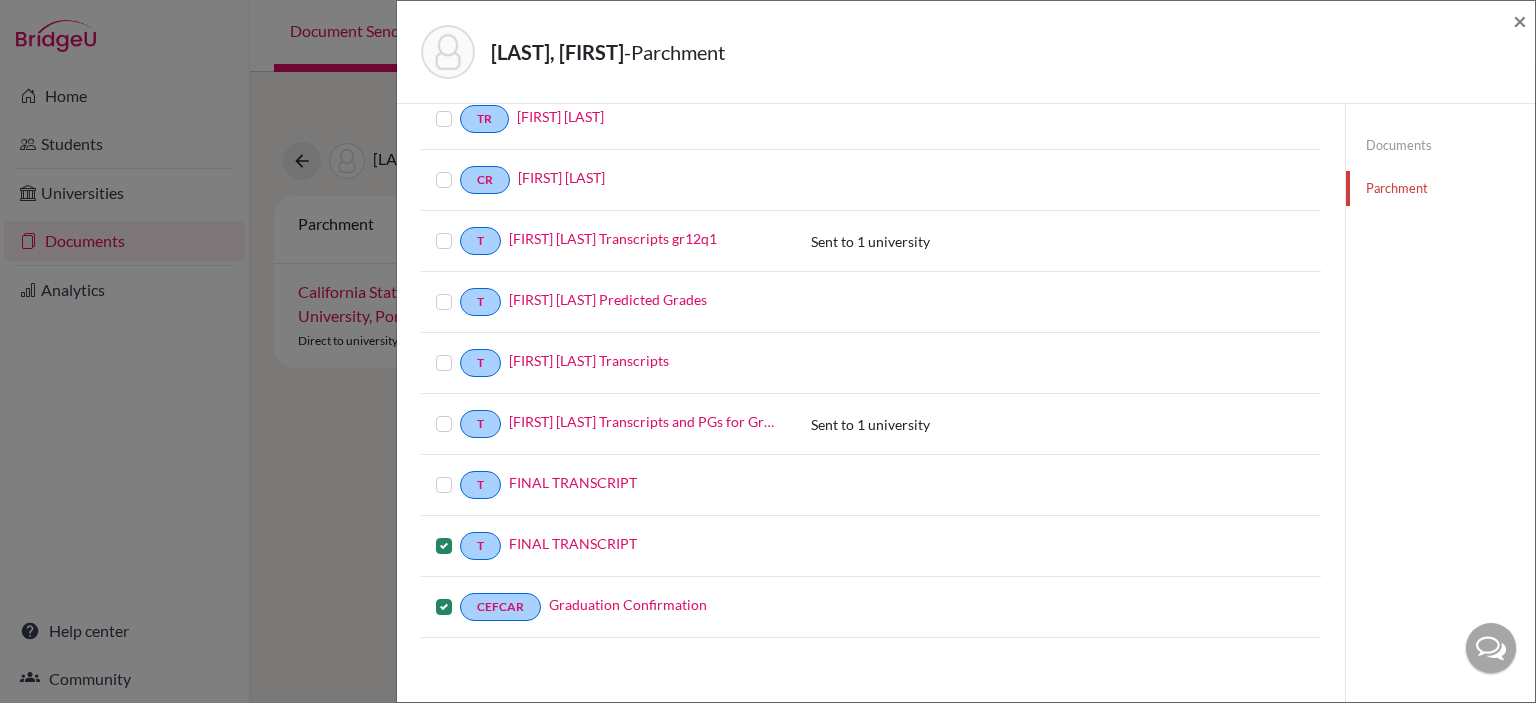 scroll, scrollTop: 0, scrollLeft: 0, axis: both 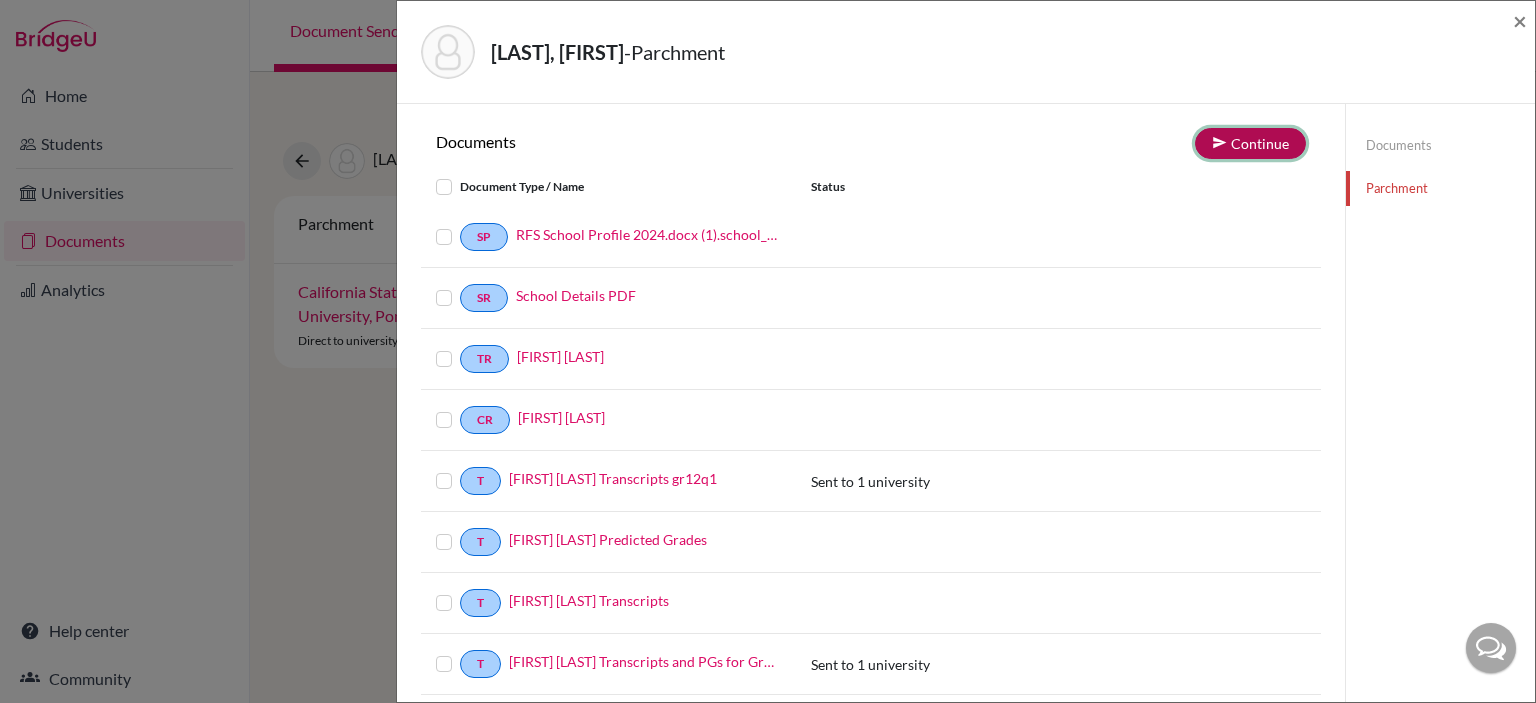 click on "Continue" at bounding box center [1250, 143] 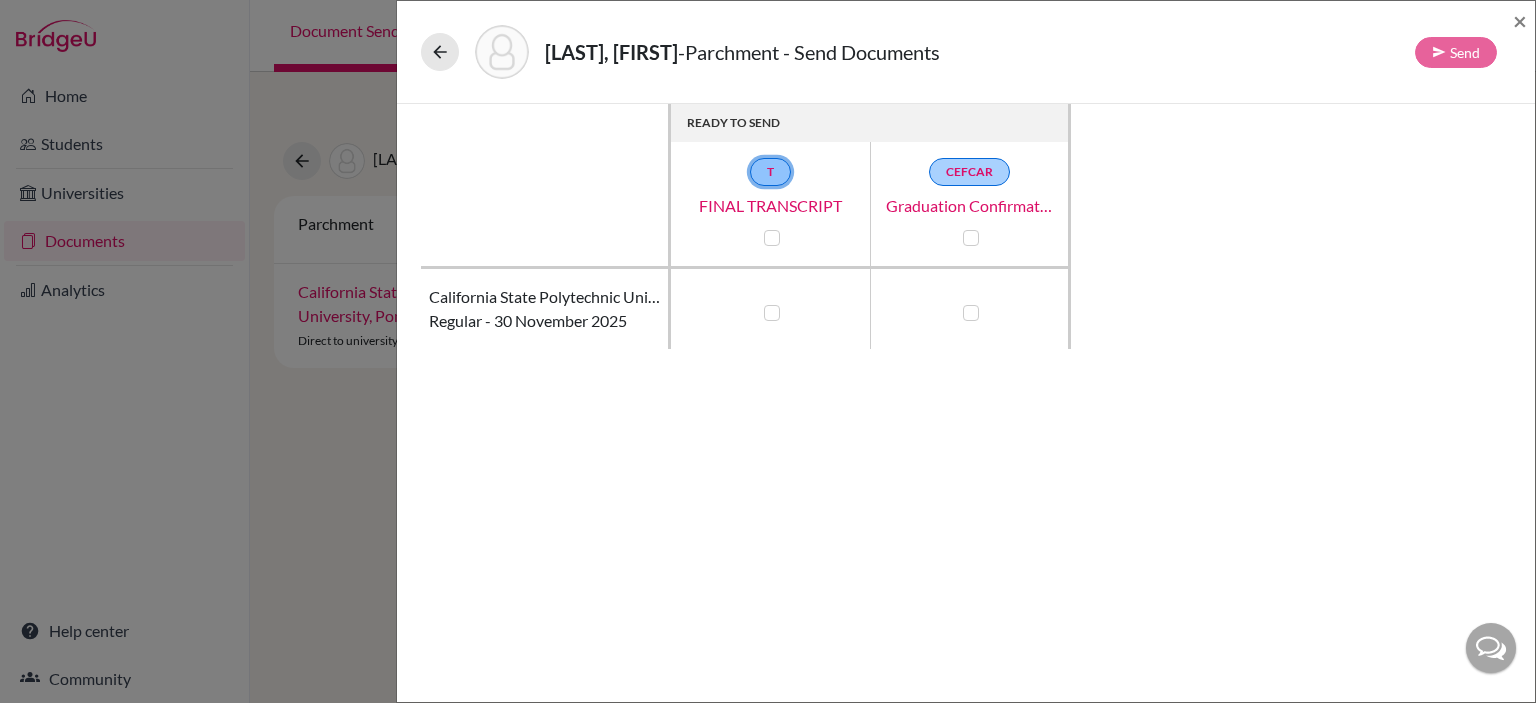 click on "T" at bounding box center (770, 172) 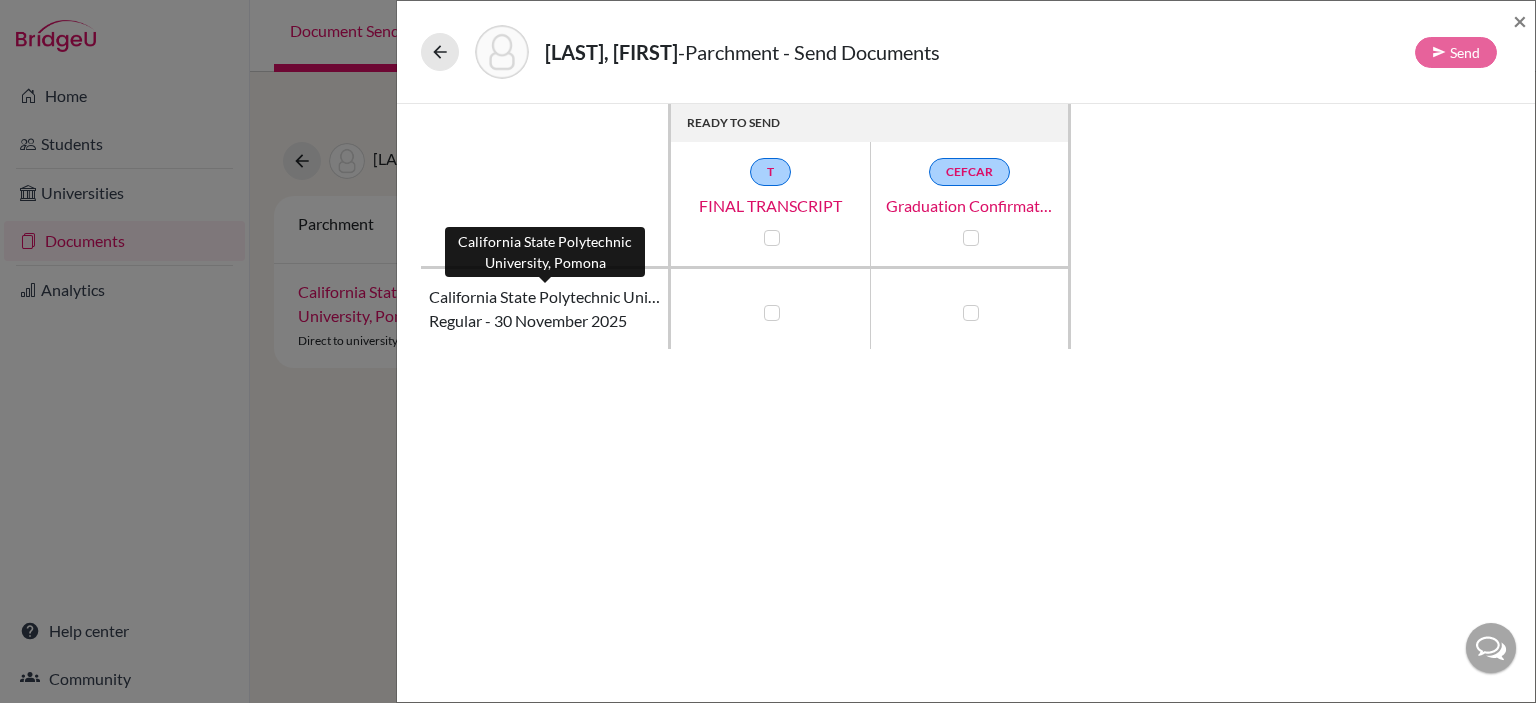 click on "California State Polytechnic University, Pomona" at bounding box center (544, 297) 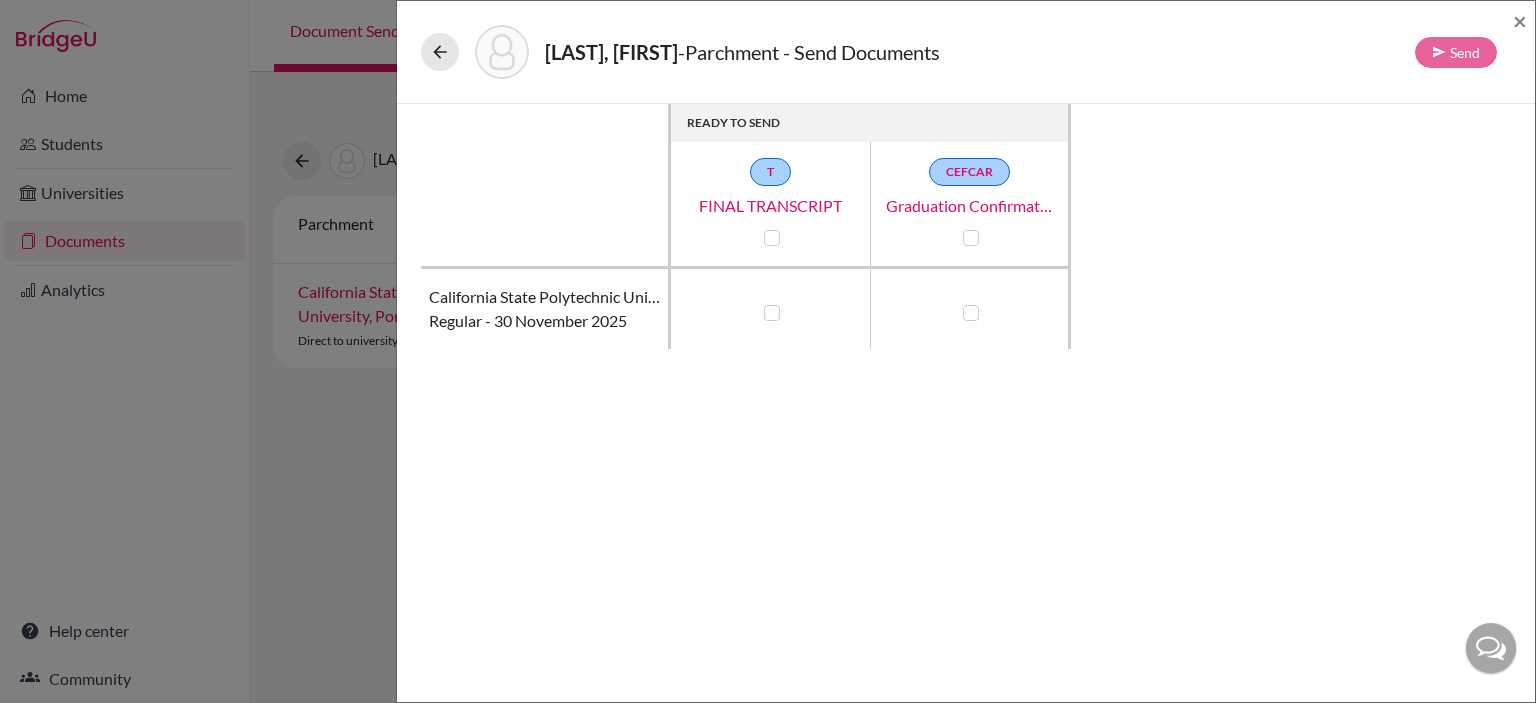 click at bounding box center [1491, 648] 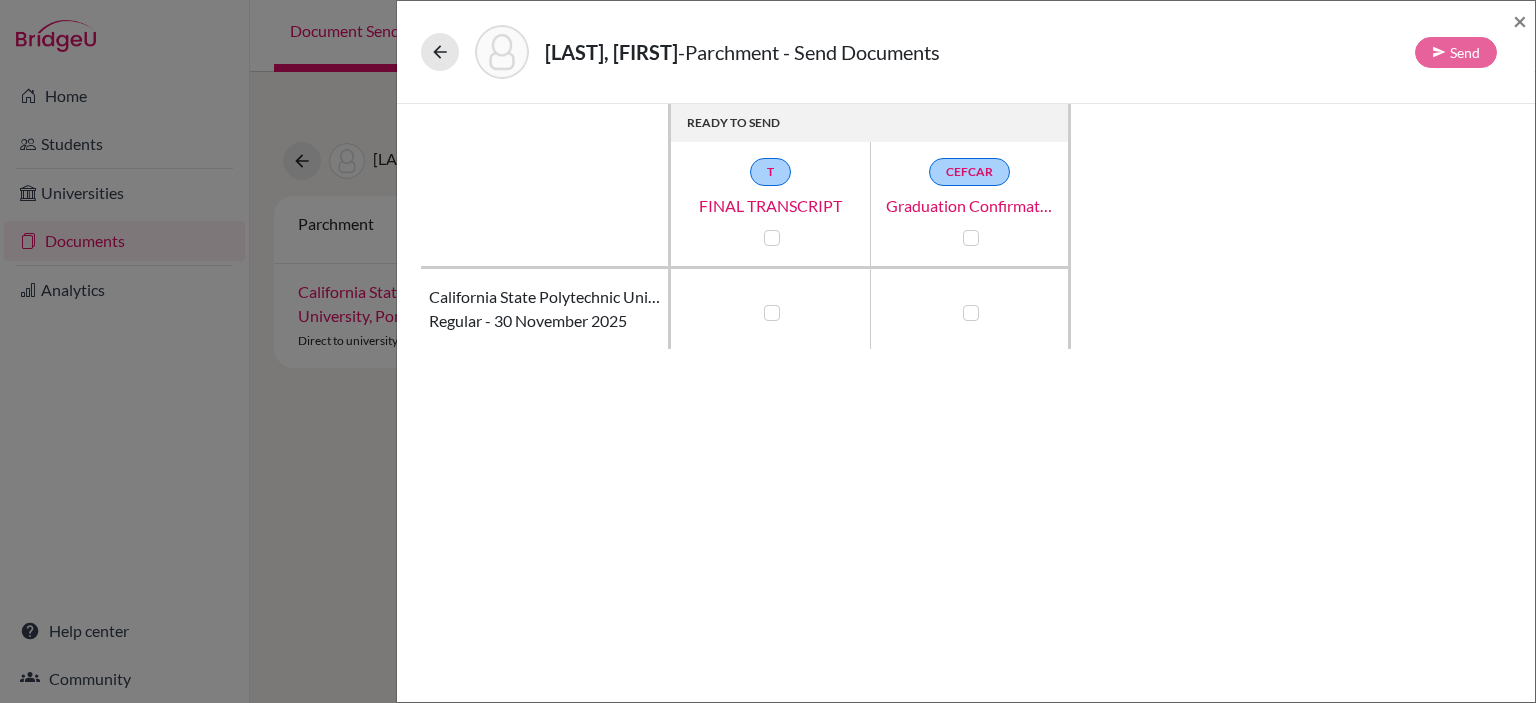 scroll, scrollTop: 0, scrollLeft: 0, axis: both 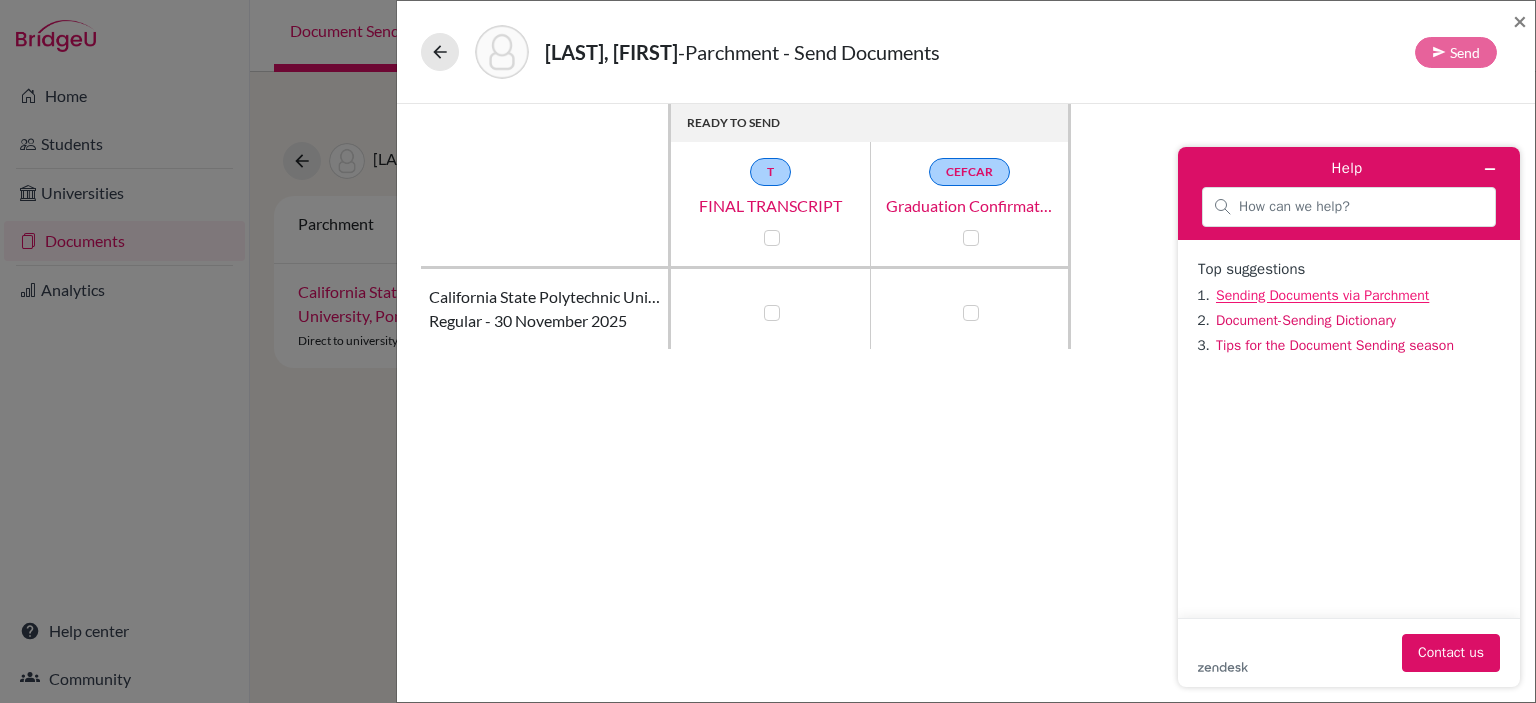 click on "Sending Documents via Parchment" at bounding box center [1322, 295] 